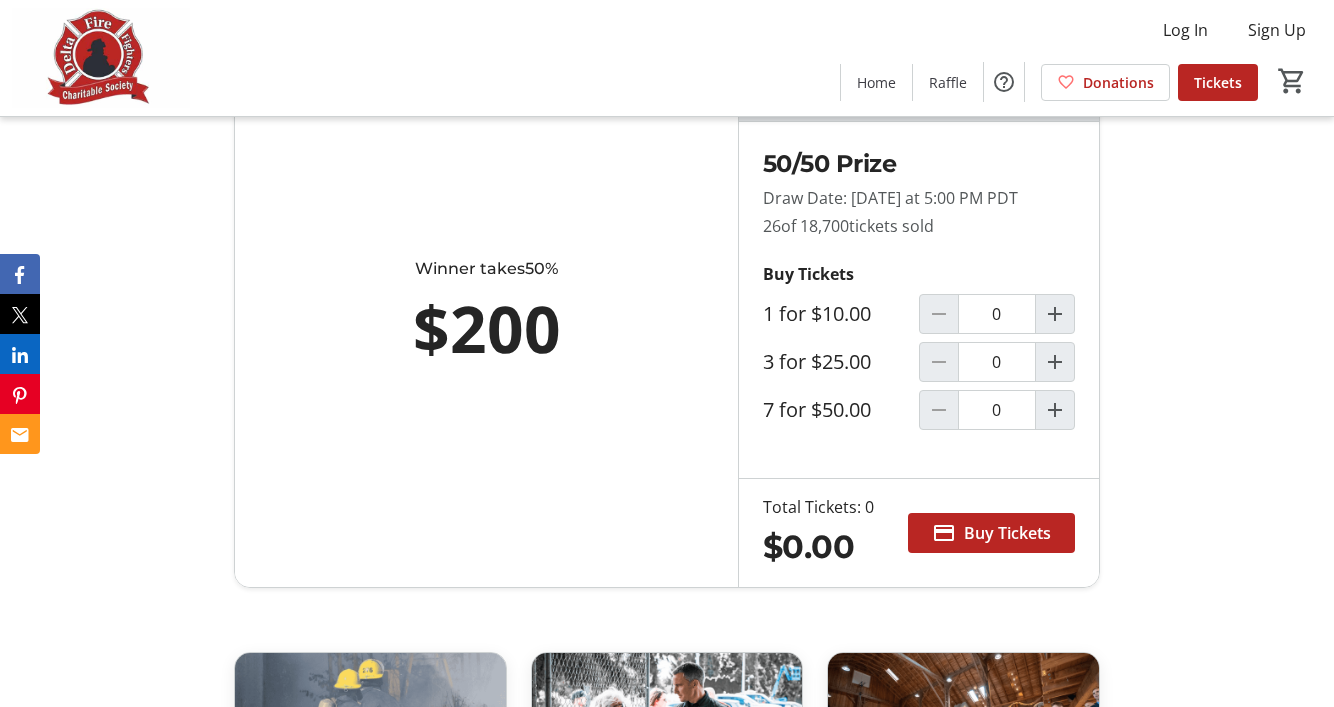scroll, scrollTop: 1407, scrollLeft: 0, axis: vertical 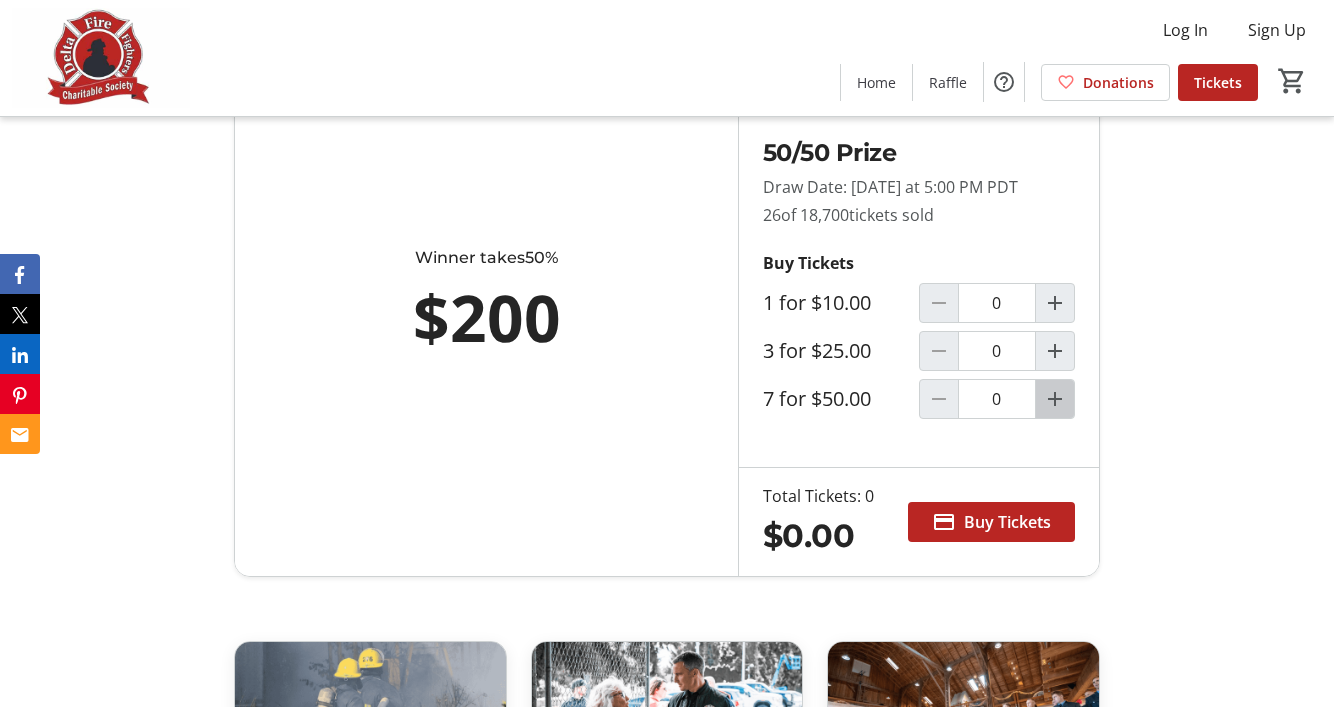 click at bounding box center (1055, 399) 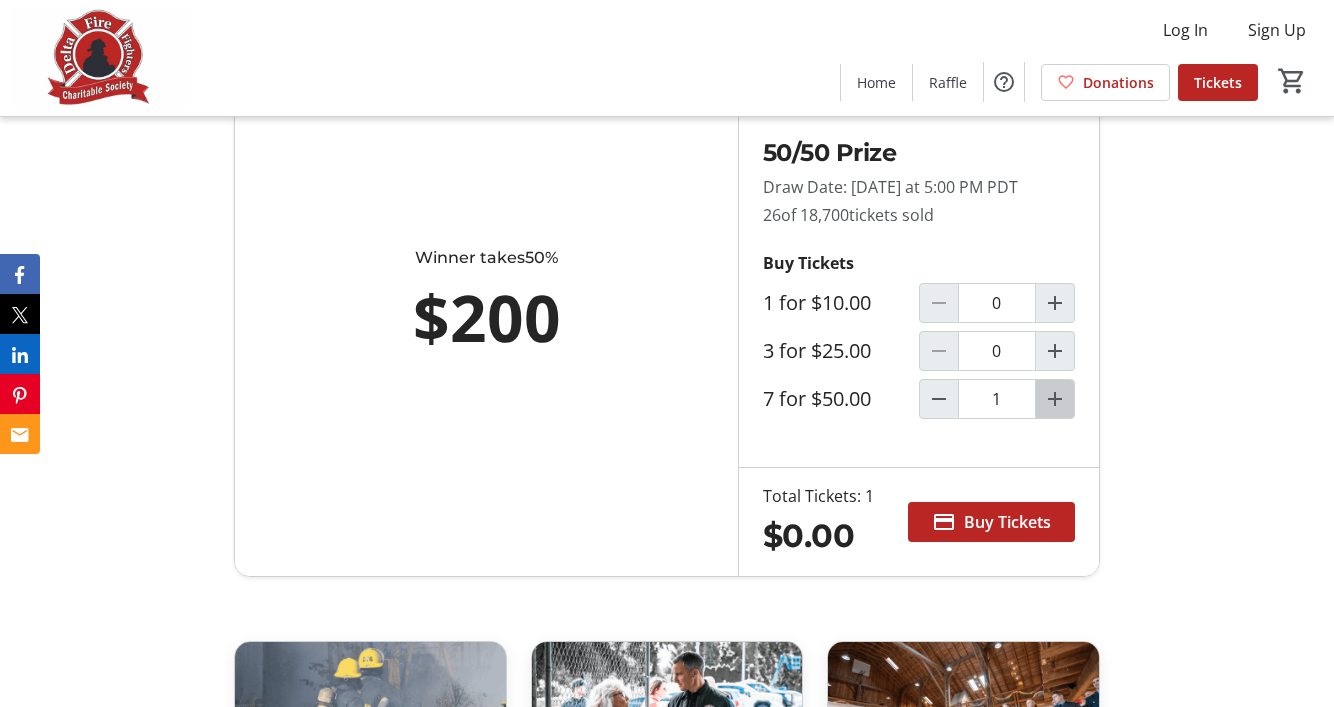 click at bounding box center [1055, 399] 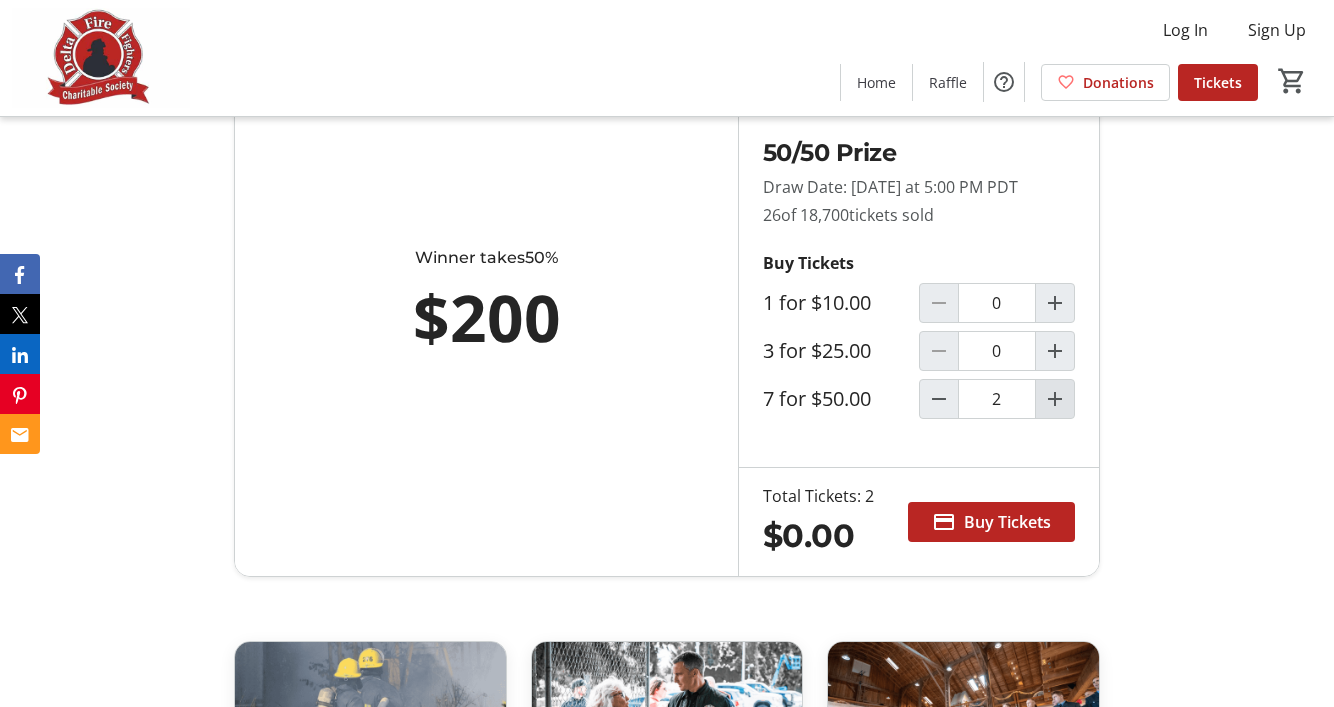 click at bounding box center (1055, 399) 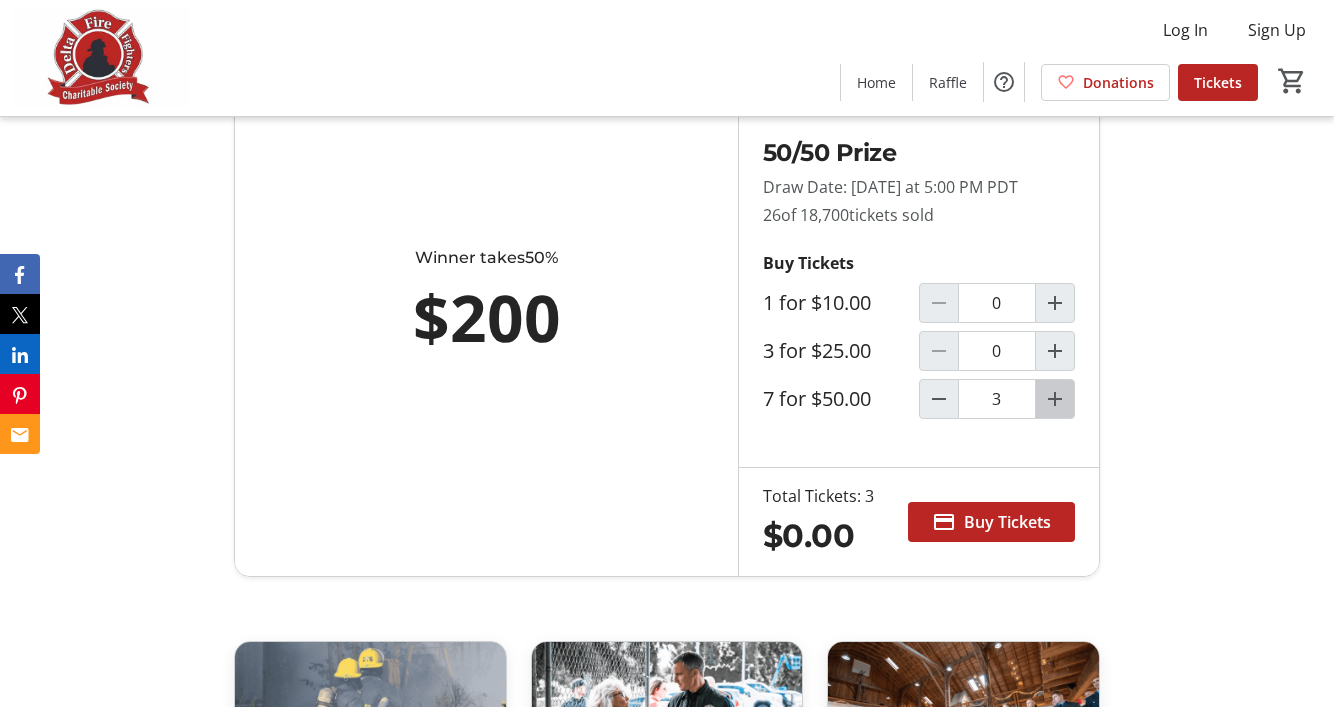 click at bounding box center [1055, 399] 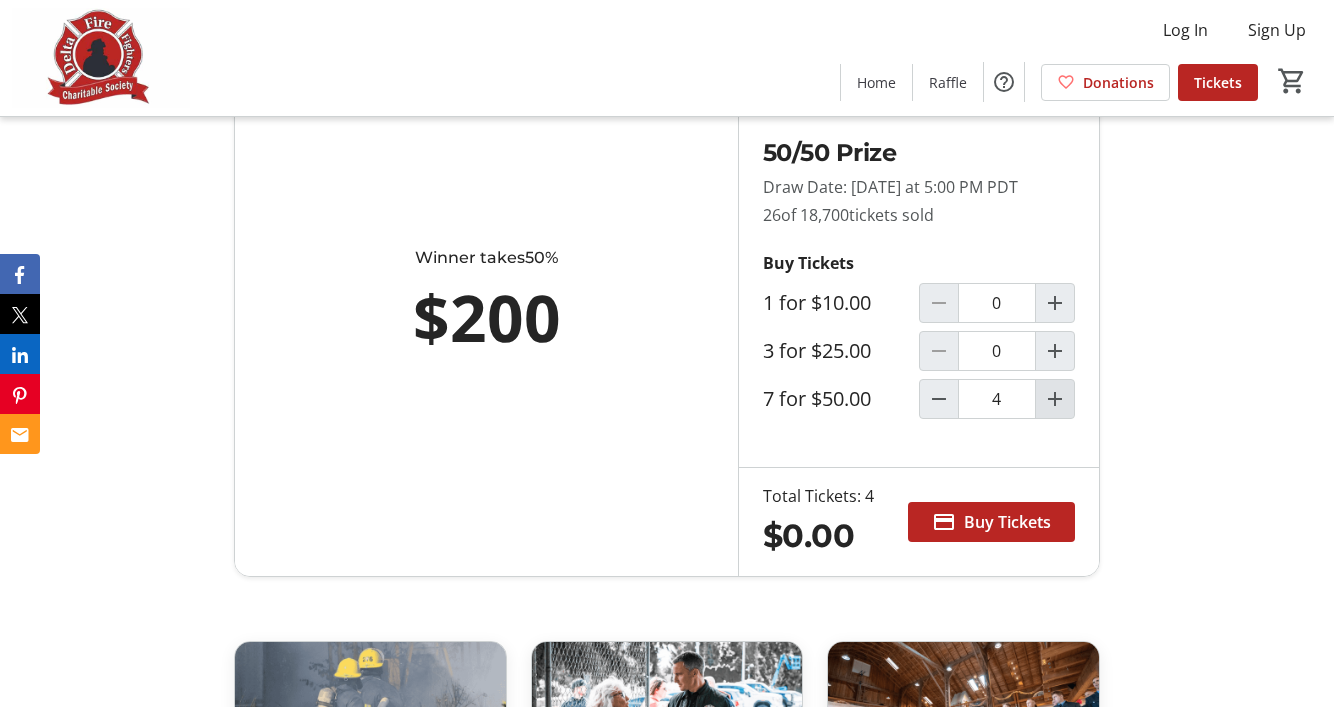 click at bounding box center (1055, 399) 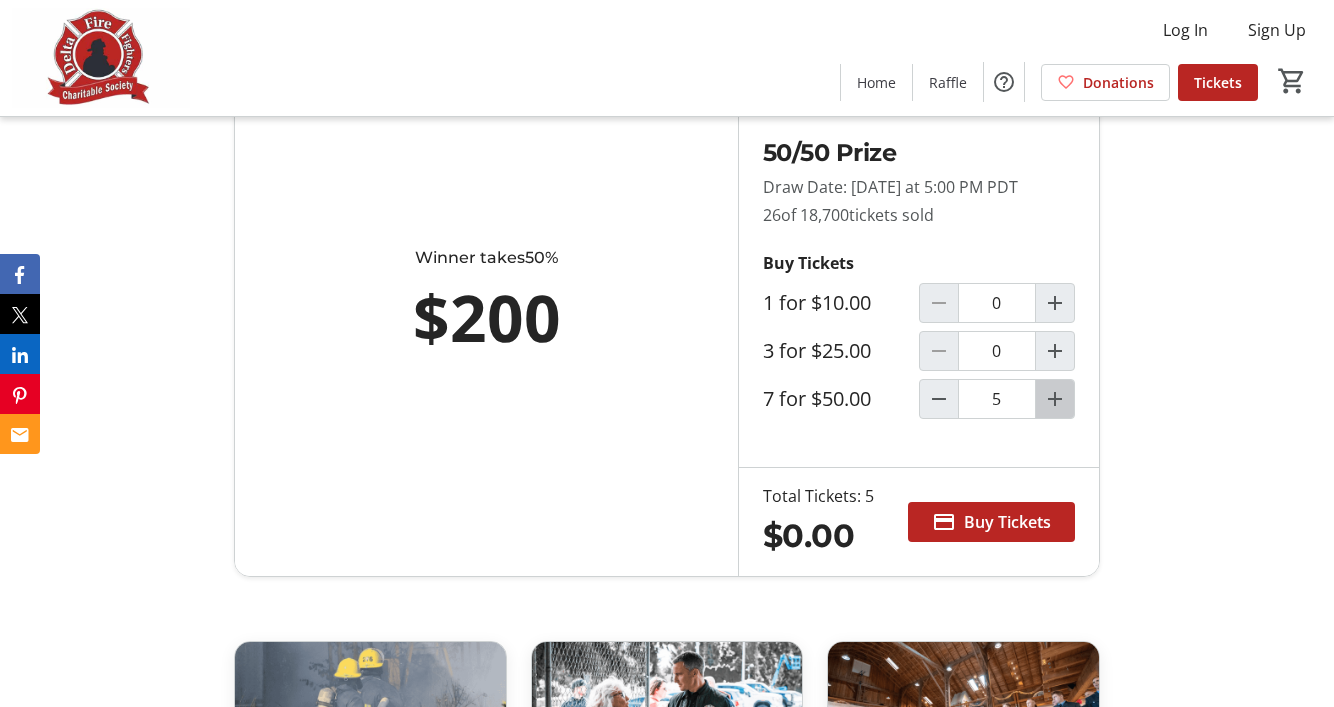 click at bounding box center (1055, 399) 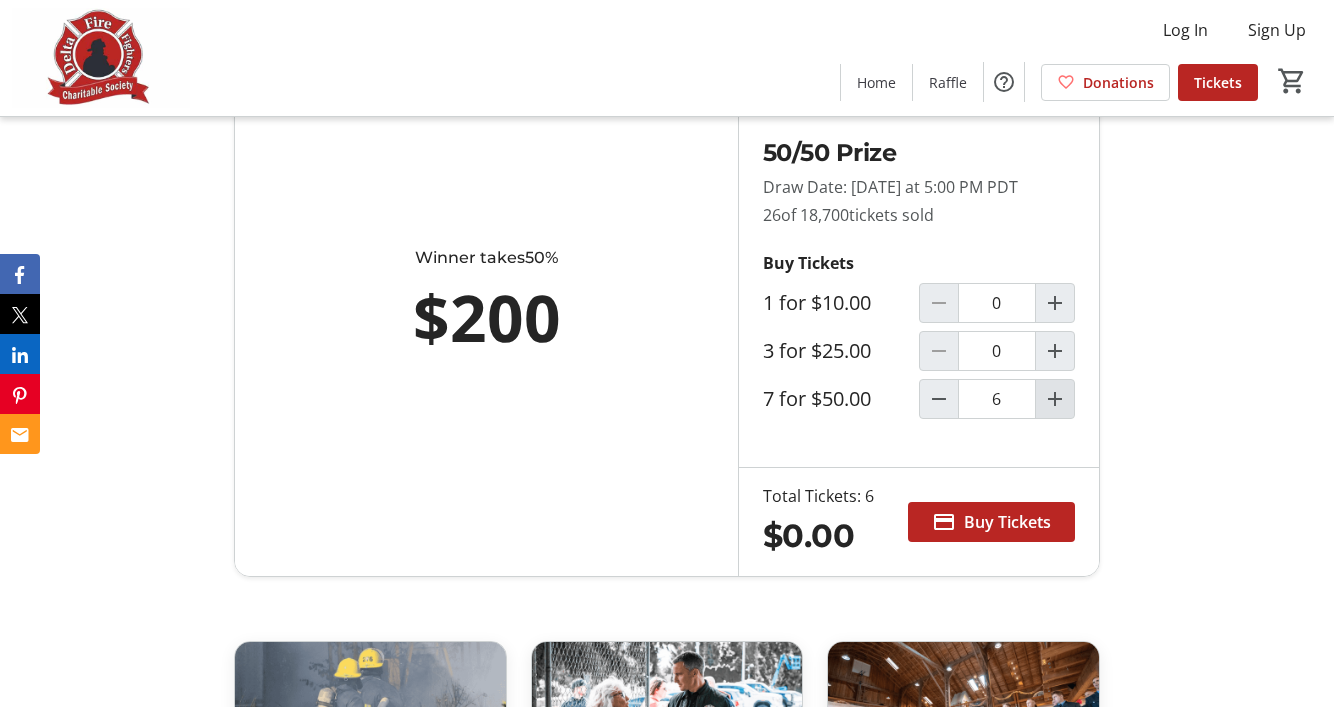 click at bounding box center (1055, 399) 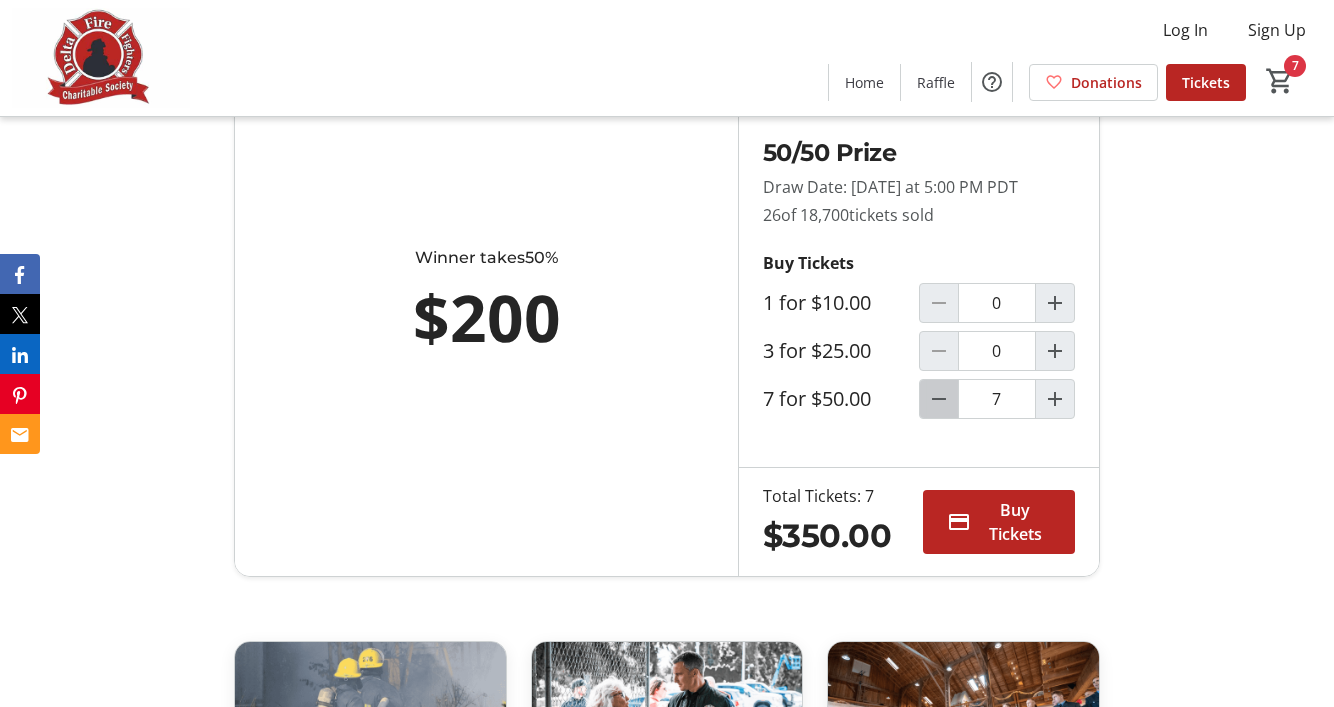 click at bounding box center (939, 399) 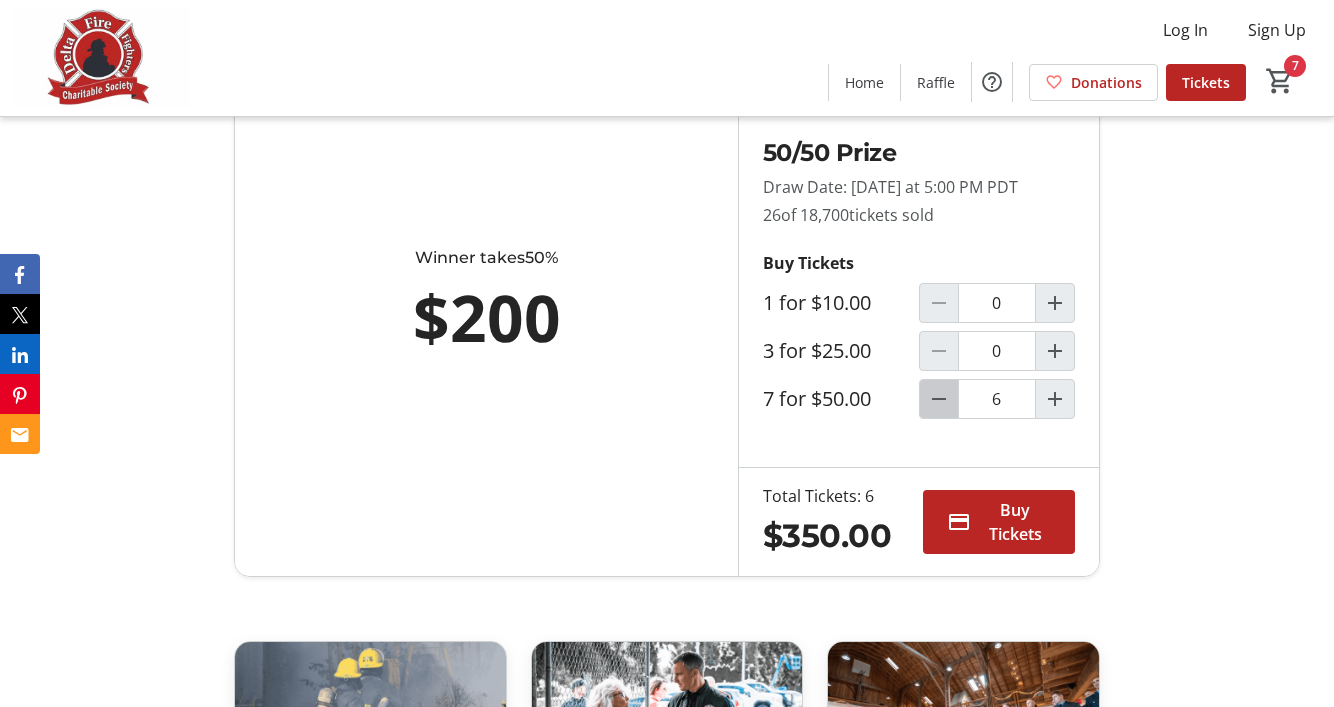 click at bounding box center [939, 399] 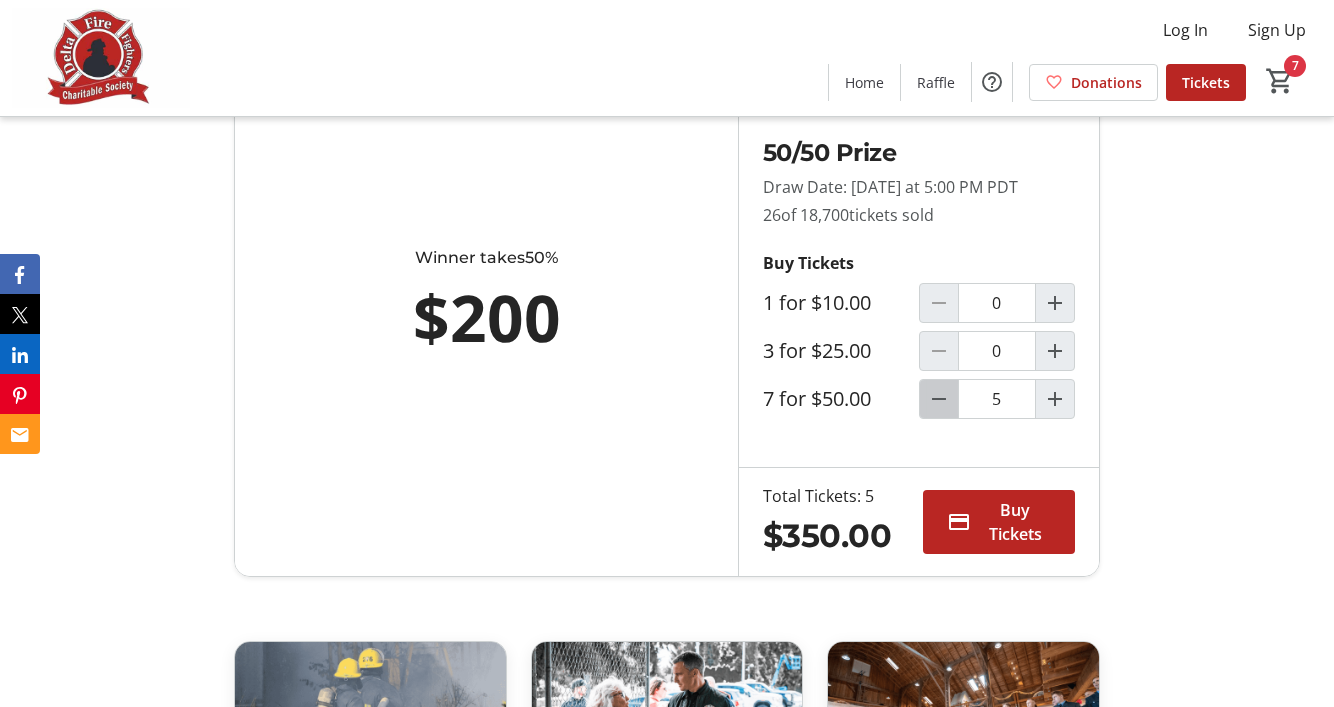 click at bounding box center (939, 399) 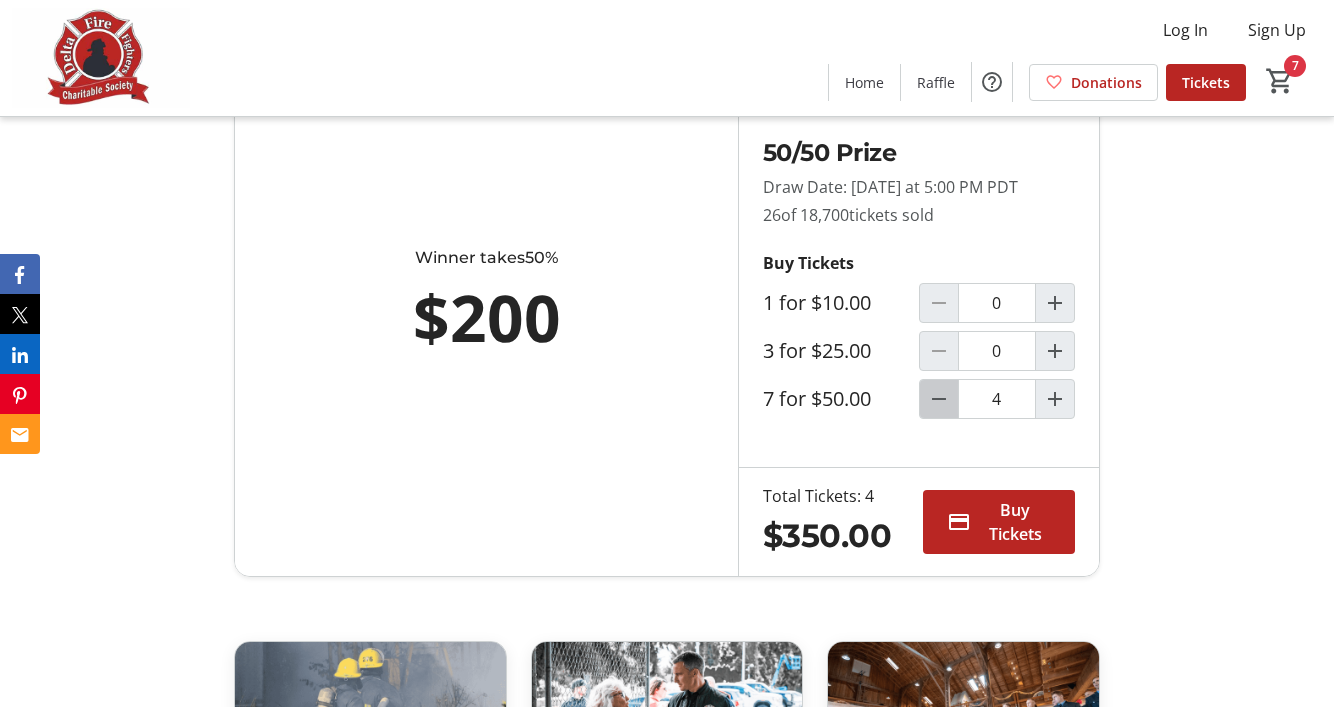 click at bounding box center [939, 399] 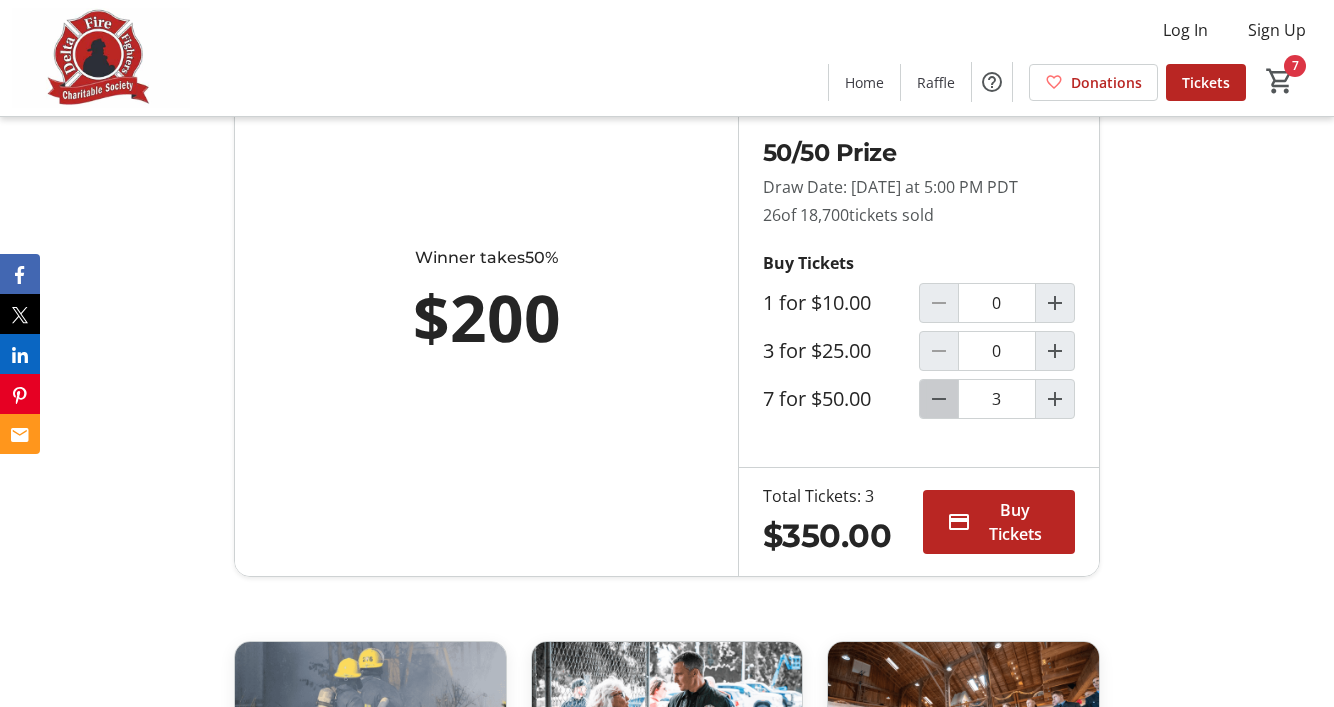click at bounding box center [939, 399] 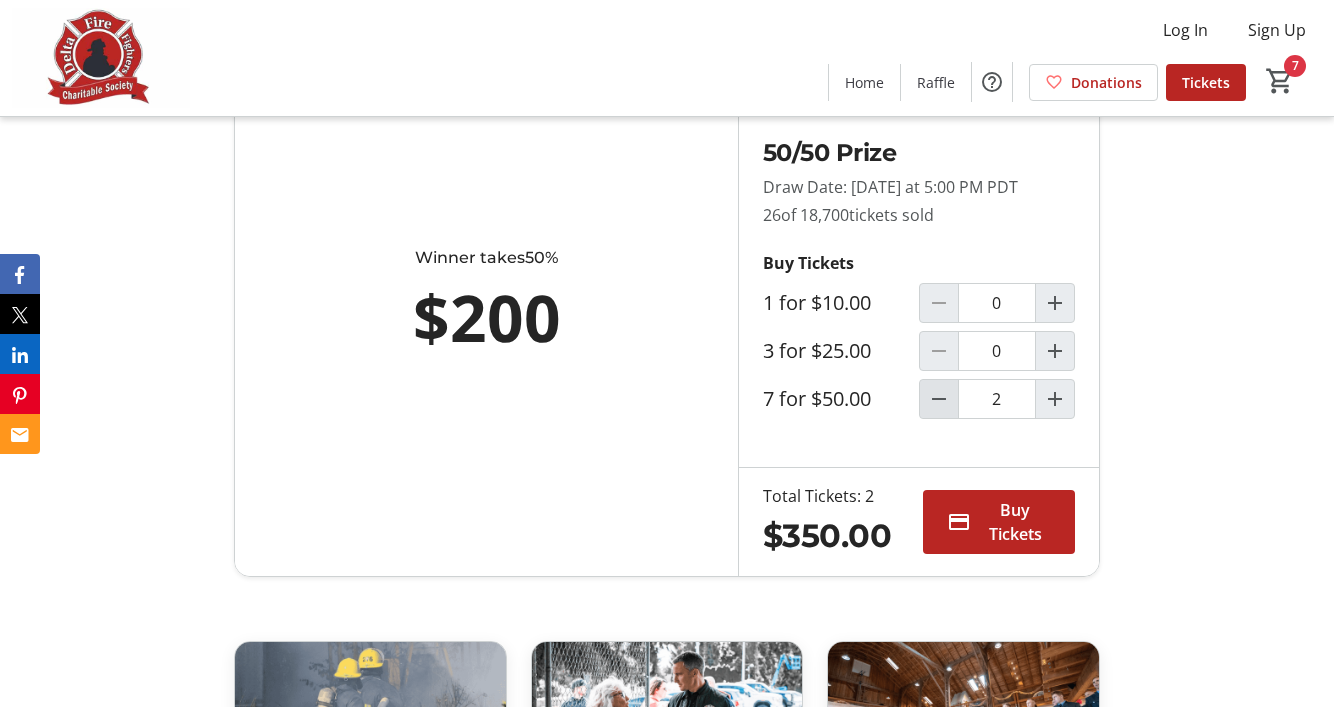 click at bounding box center [939, 399] 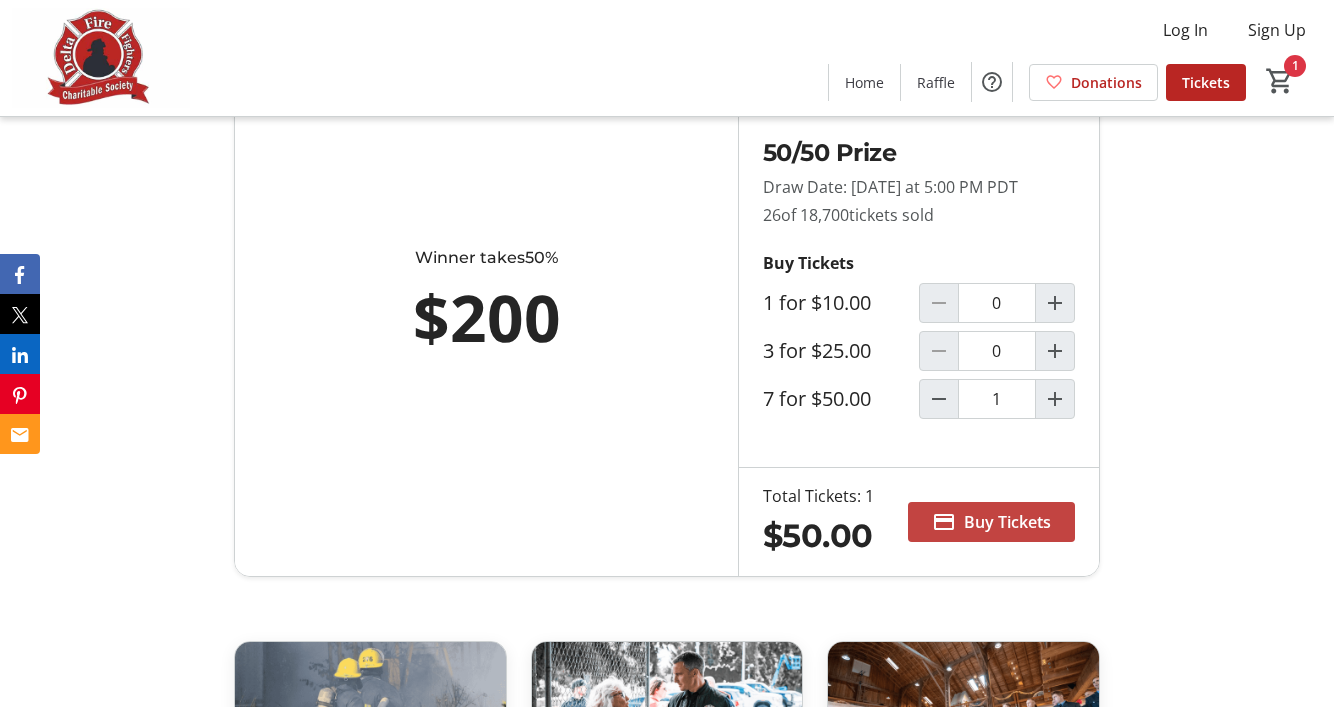 click on "Buy Tickets" at bounding box center [1007, 522] 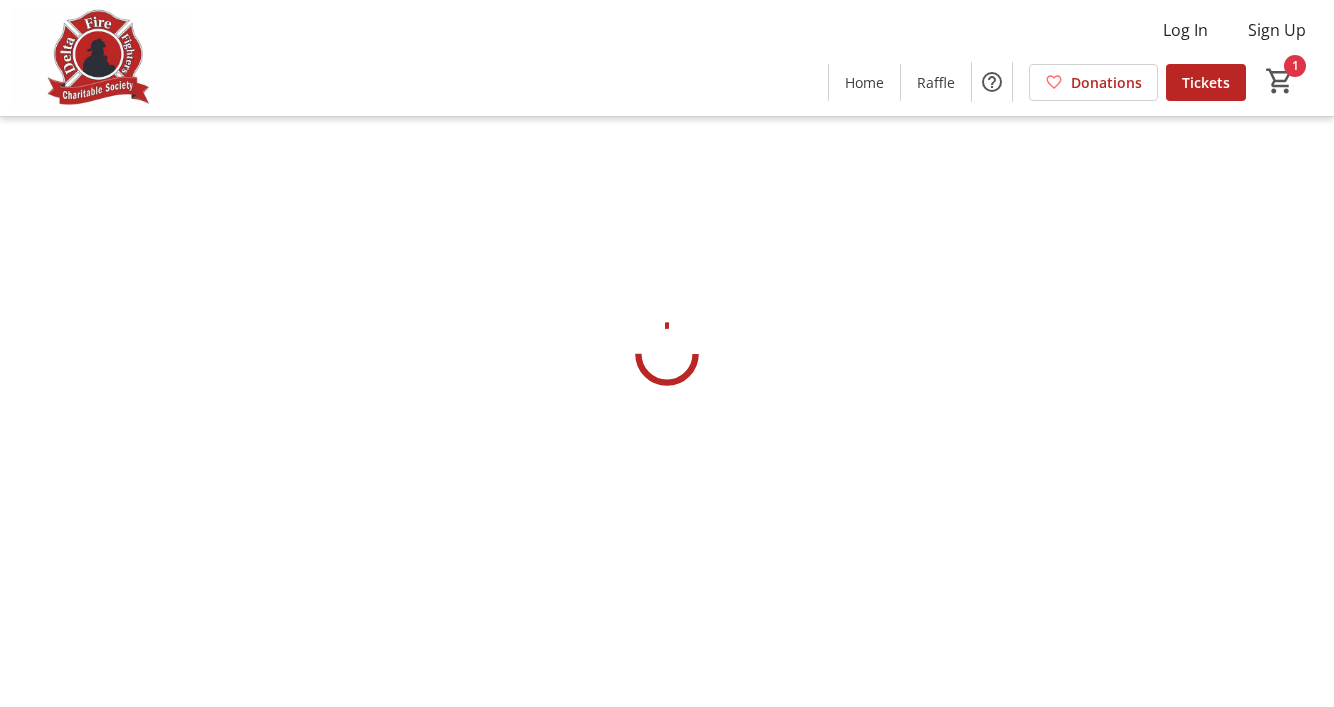 scroll, scrollTop: 0, scrollLeft: 0, axis: both 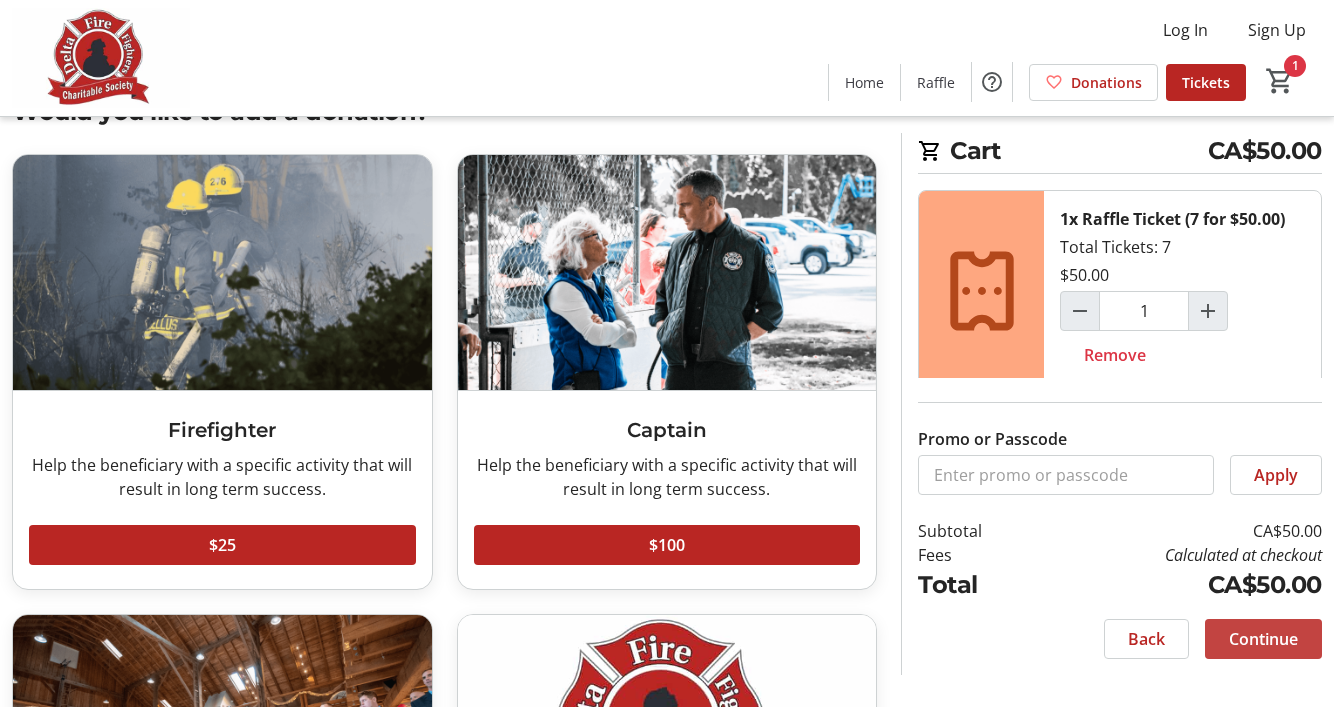 click on "Continue" 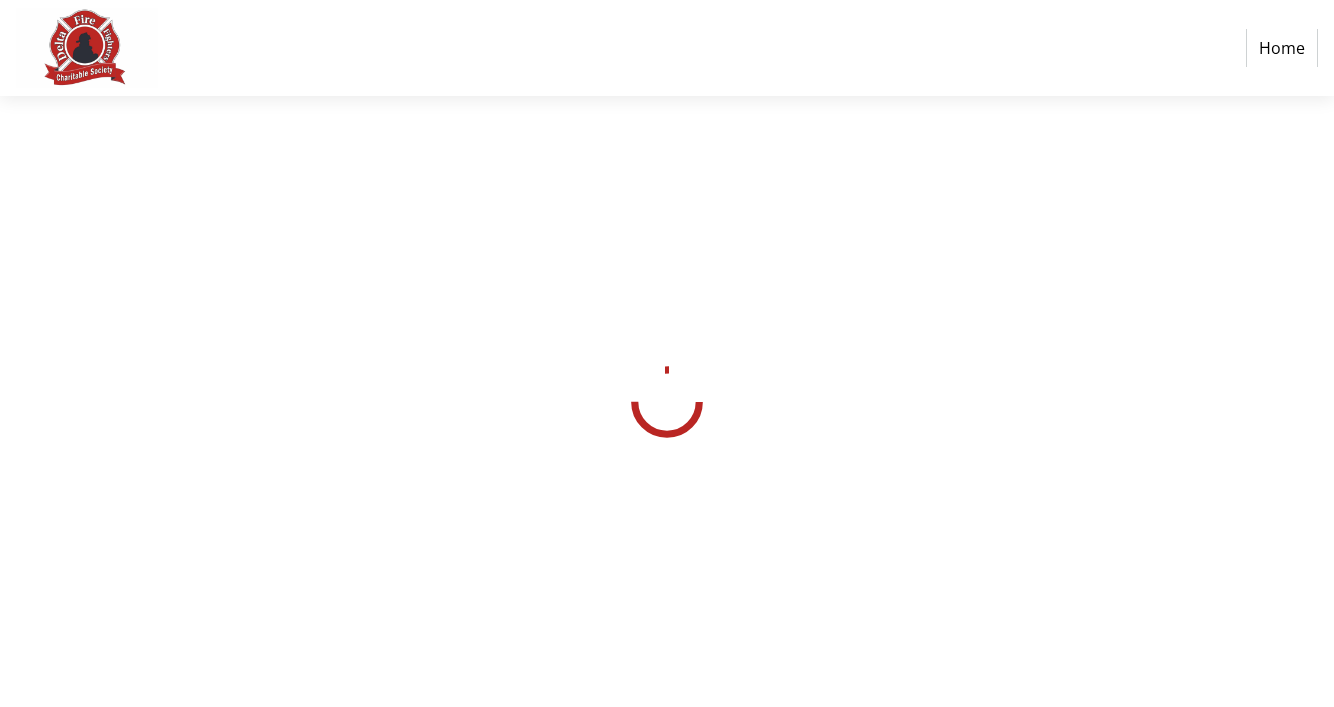 scroll, scrollTop: 0, scrollLeft: 0, axis: both 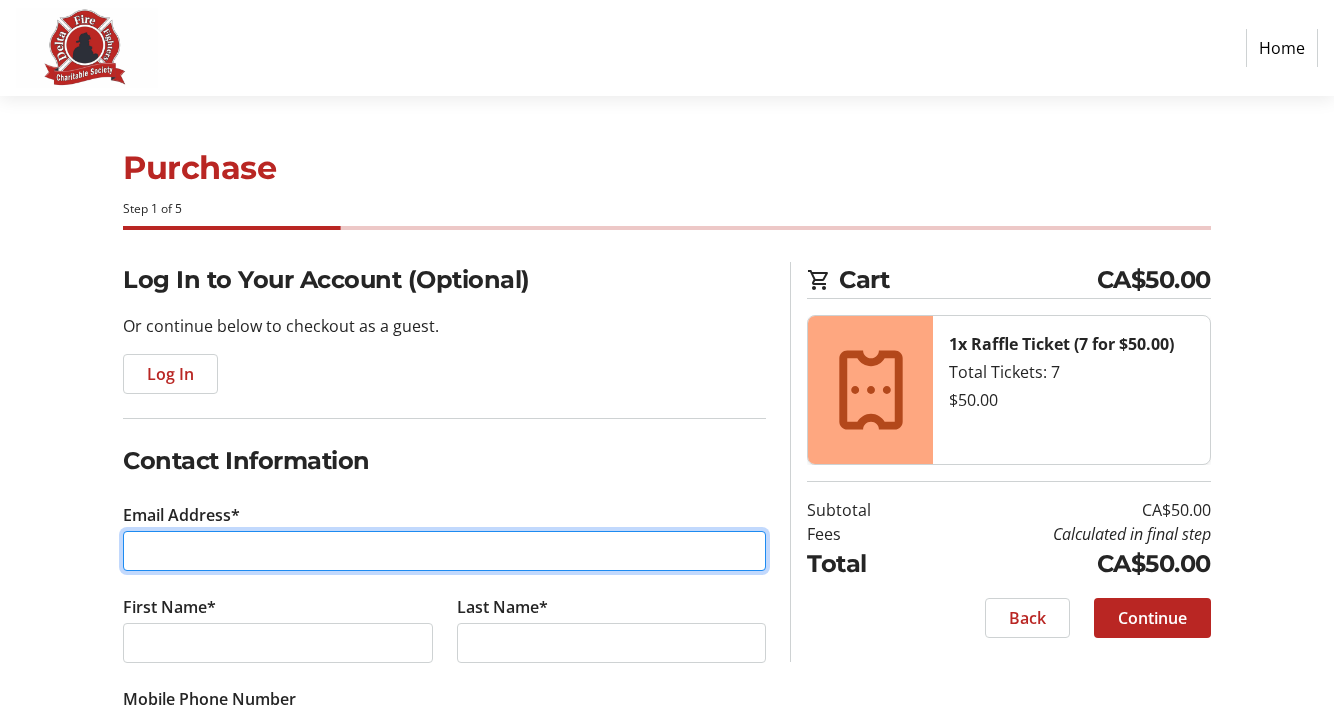 click on "Email Address*" at bounding box center (444, 551) 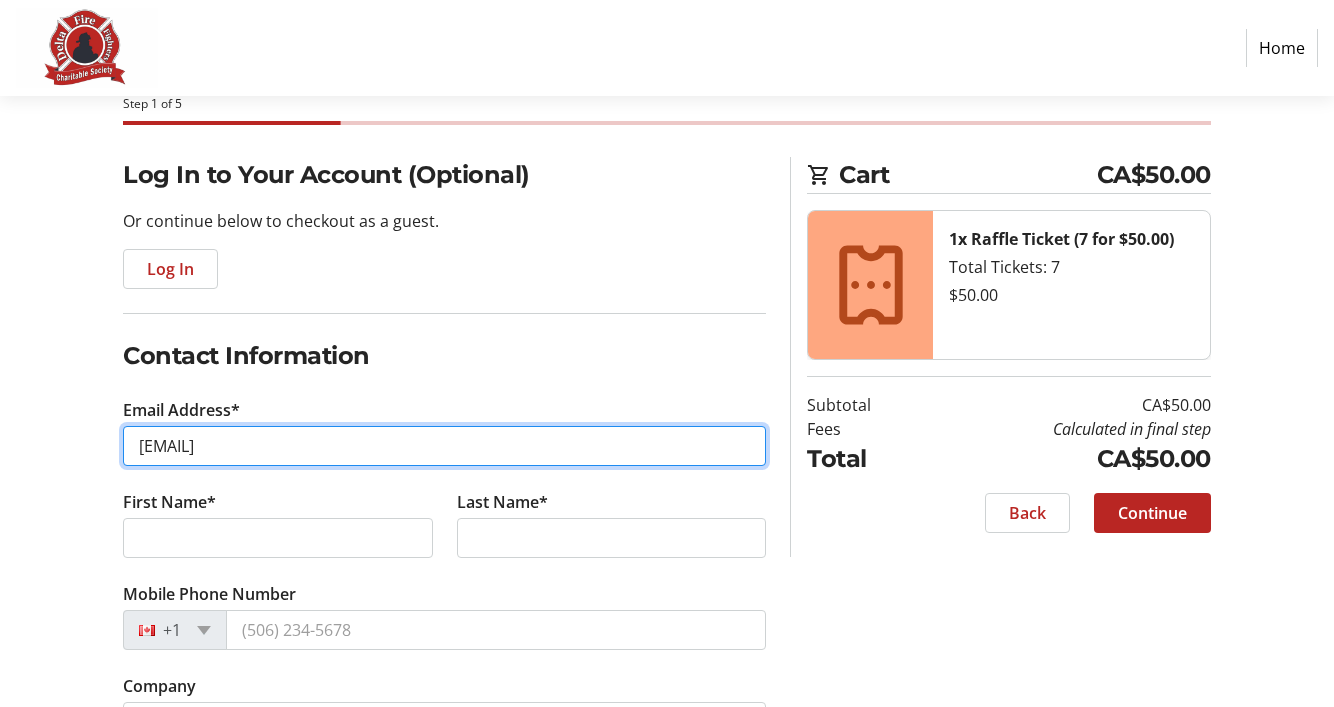 scroll, scrollTop: 164, scrollLeft: 0, axis: vertical 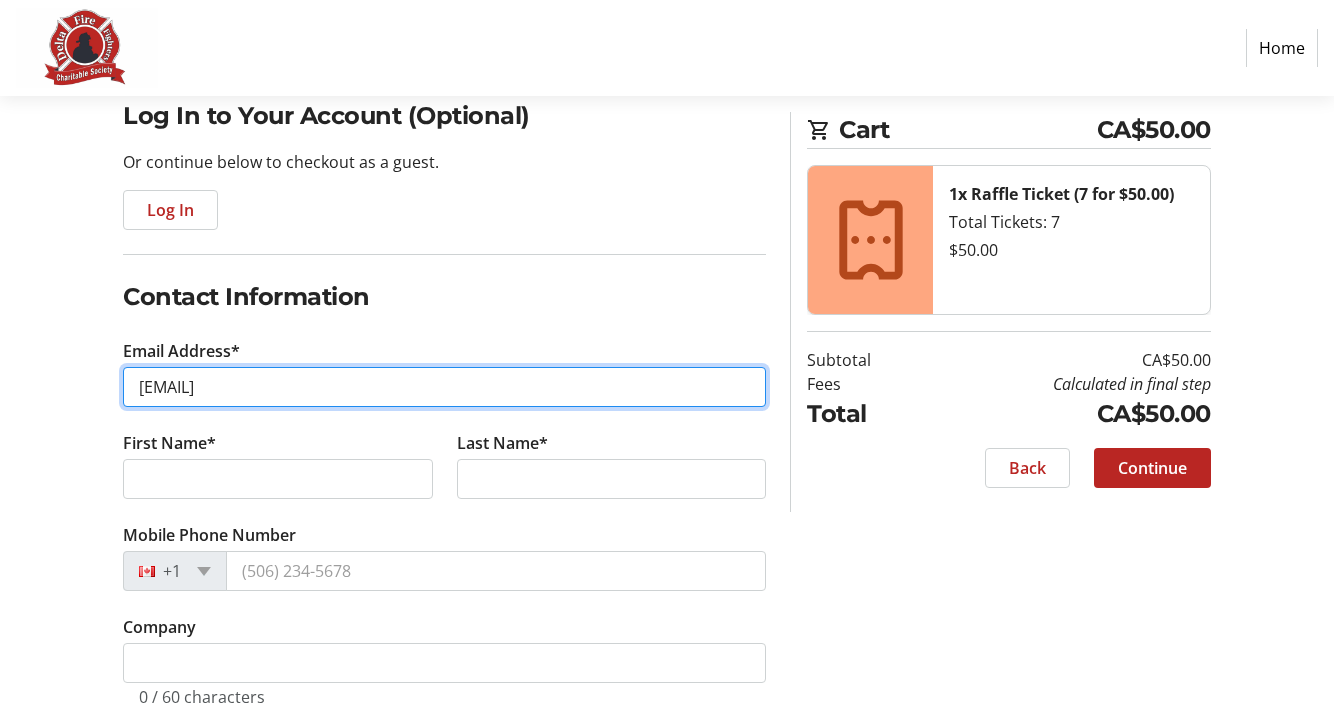 type on "[EMAIL]" 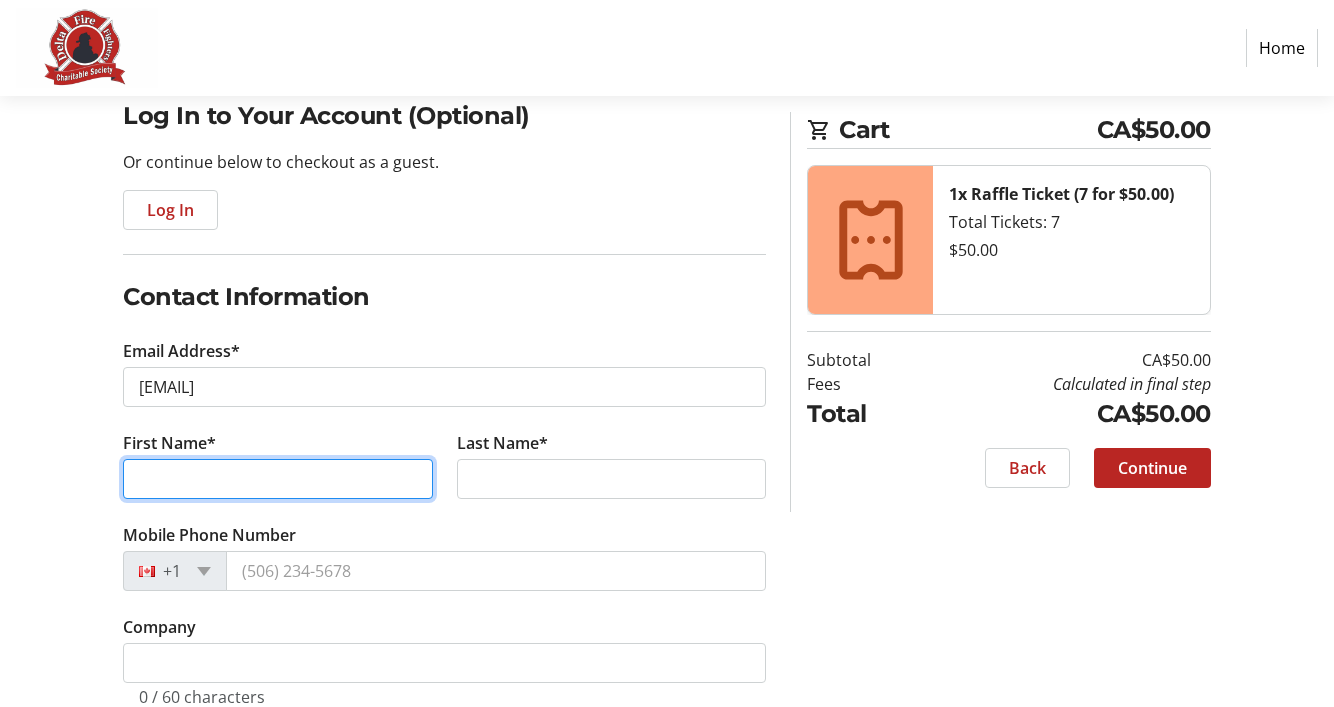 click on "First Name*" at bounding box center [278, 479] 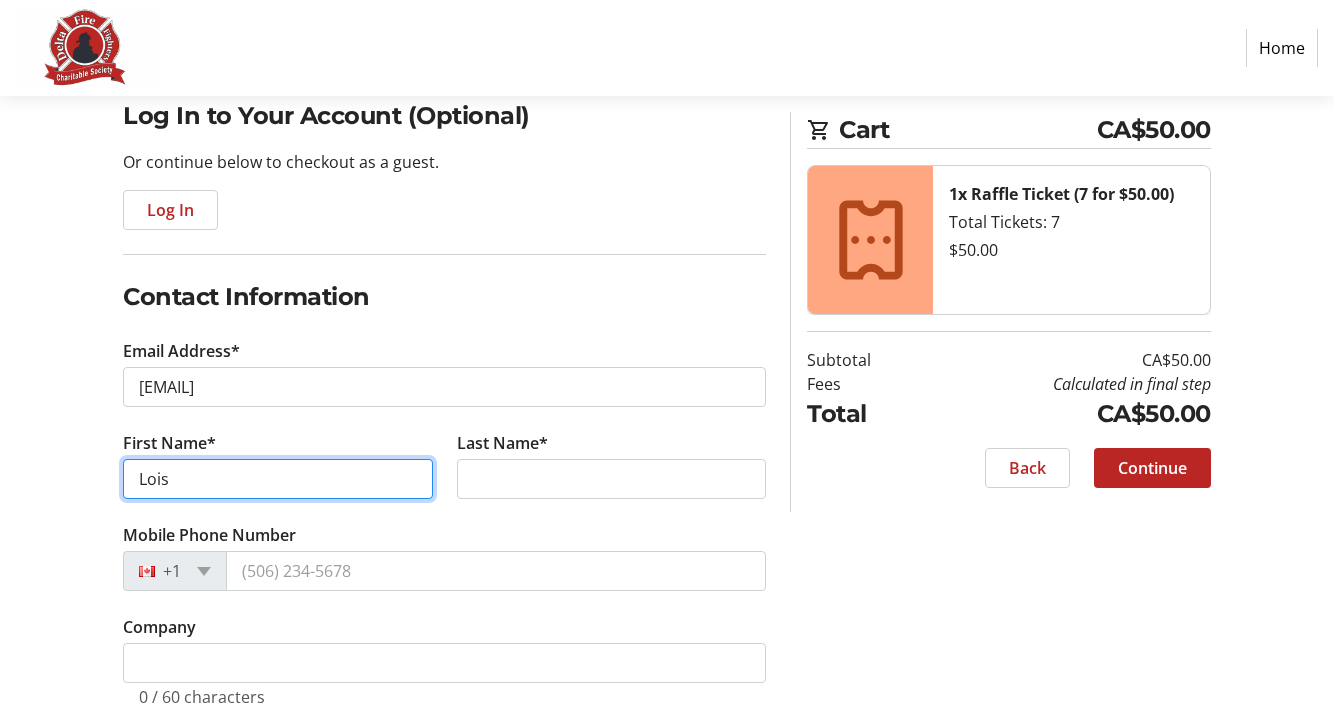 type on "Lois" 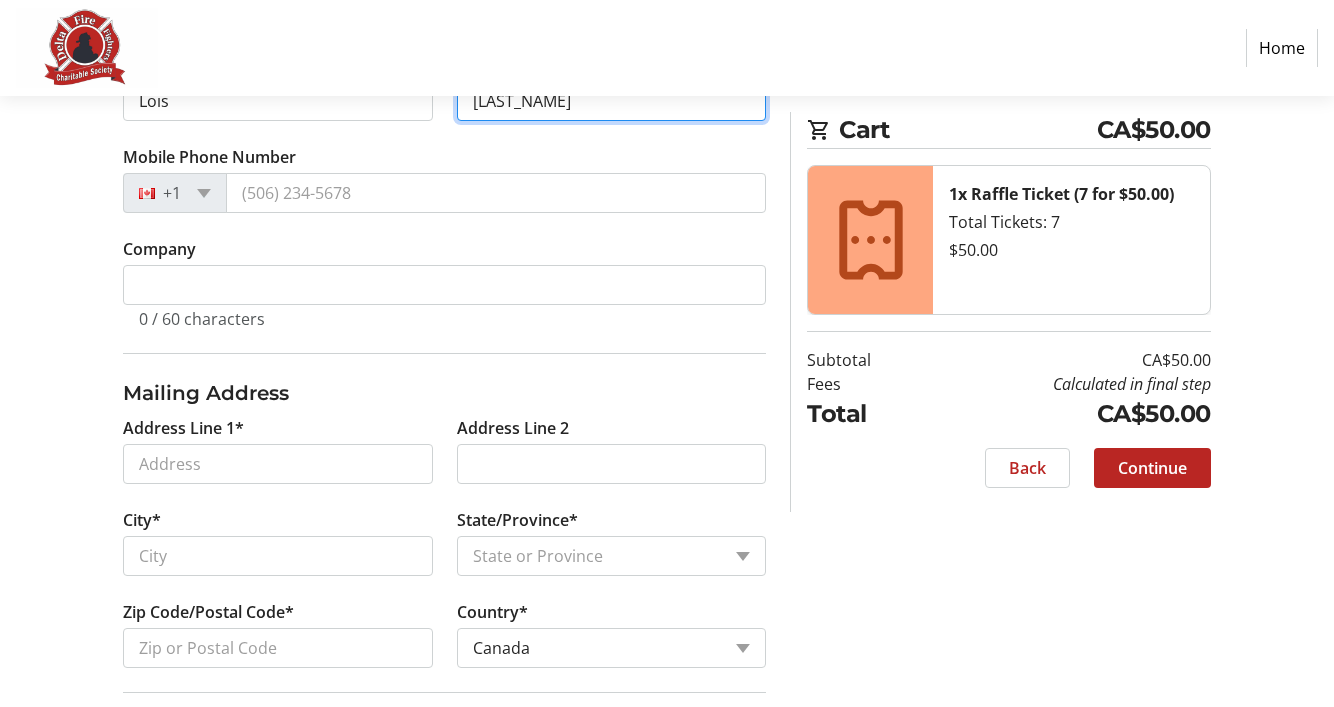 scroll, scrollTop: 546, scrollLeft: 0, axis: vertical 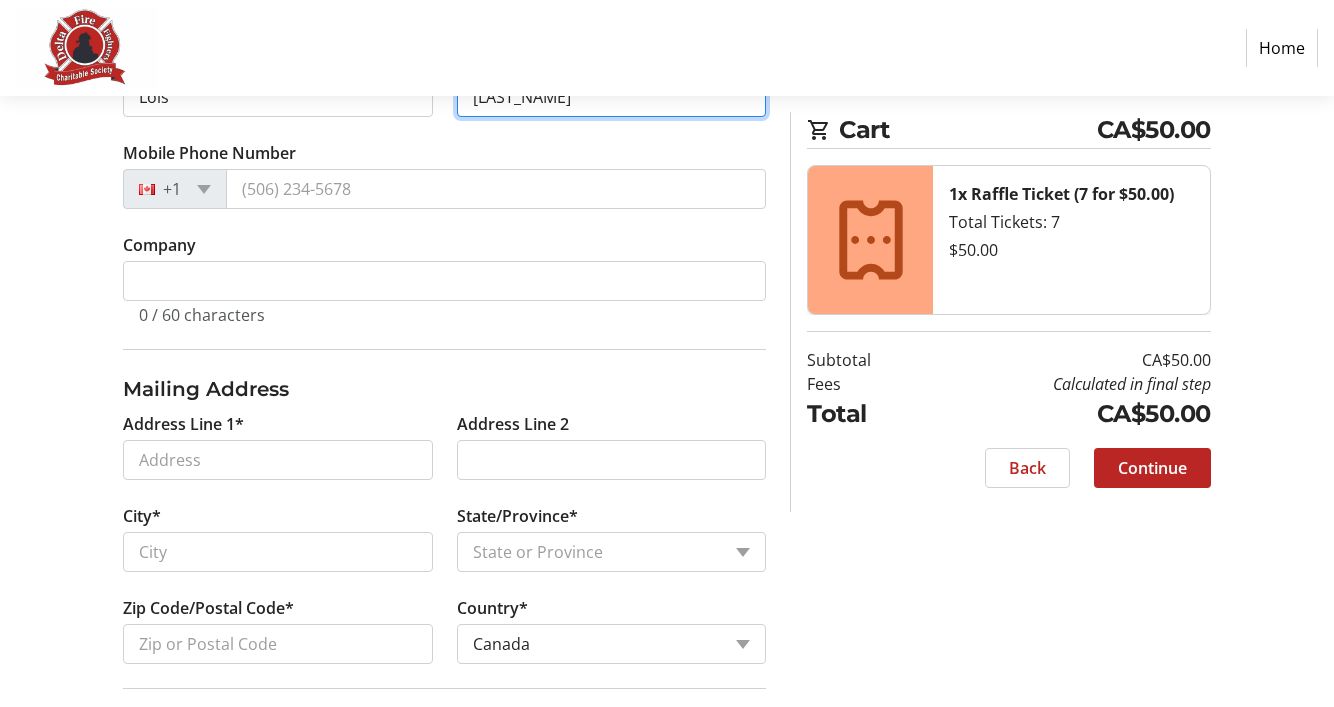 type on "[LAST_NAME]" 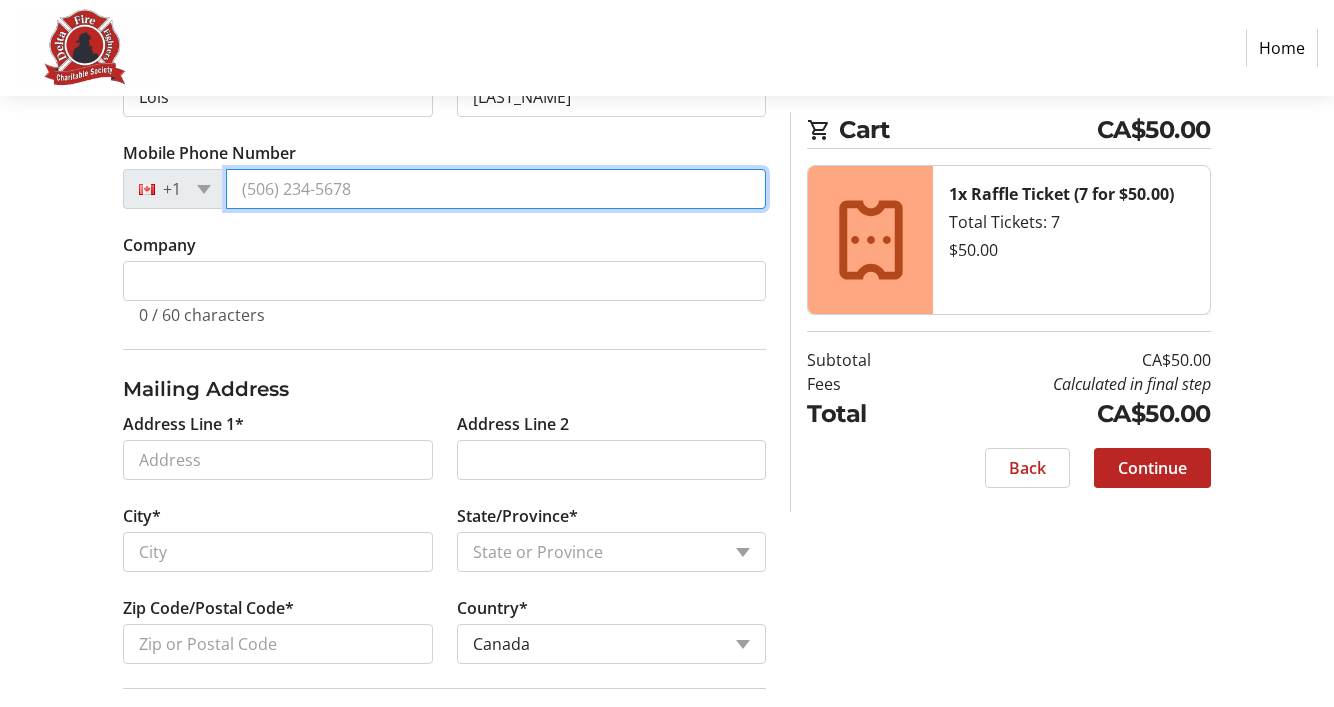 click on "Mobile Phone Number" at bounding box center [496, 189] 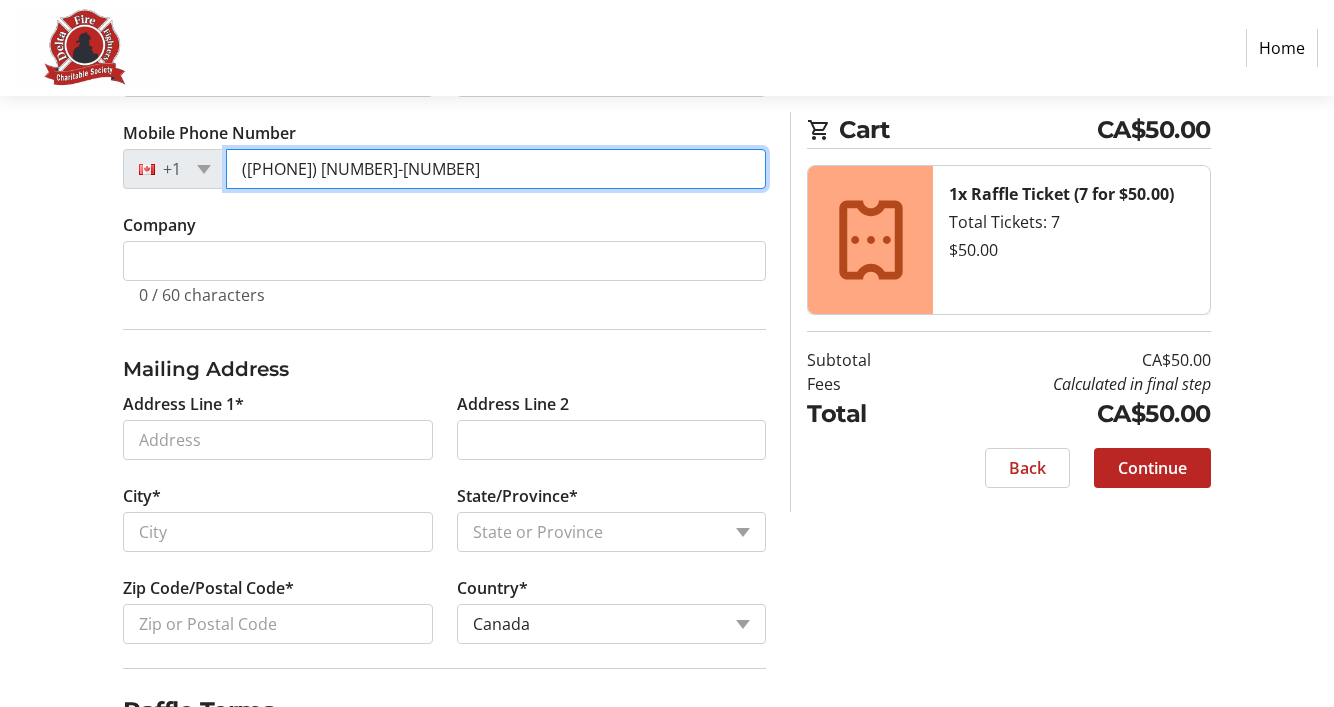 scroll, scrollTop: 598, scrollLeft: 0, axis: vertical 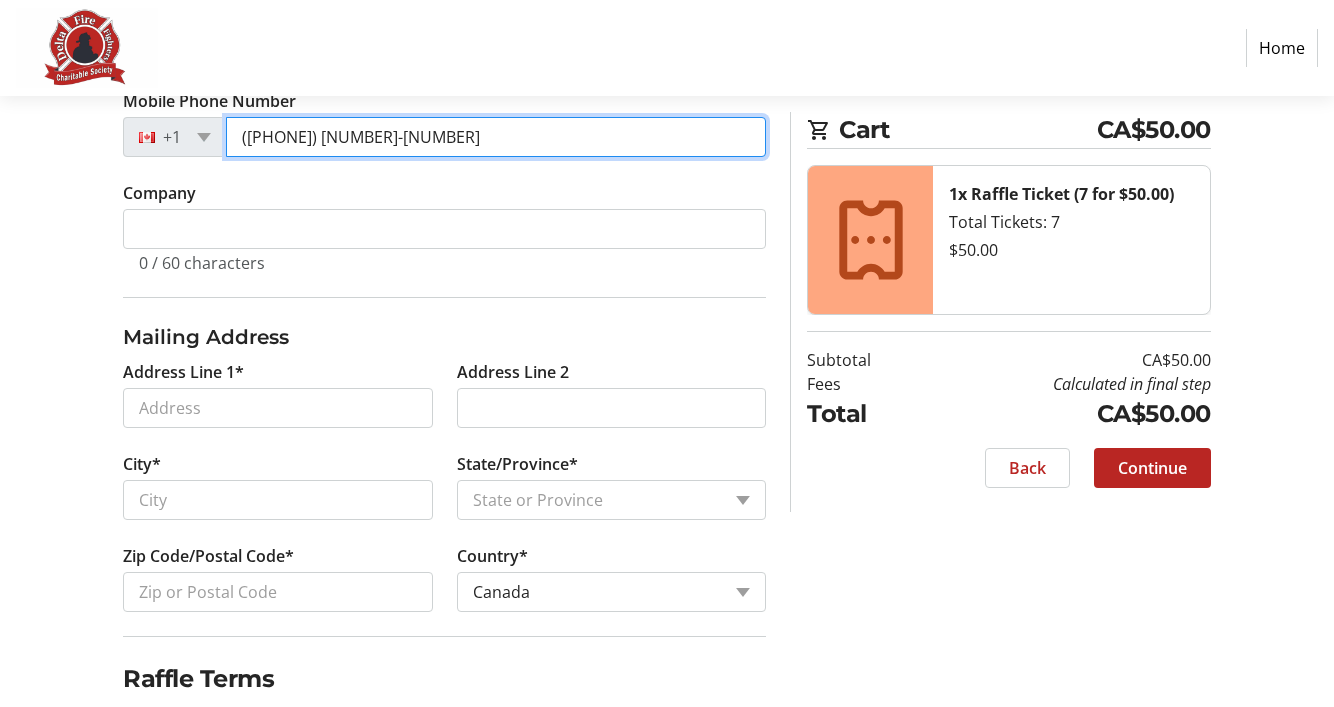 type on "([PHONE]) [NUMBER]-[NUMBER]" 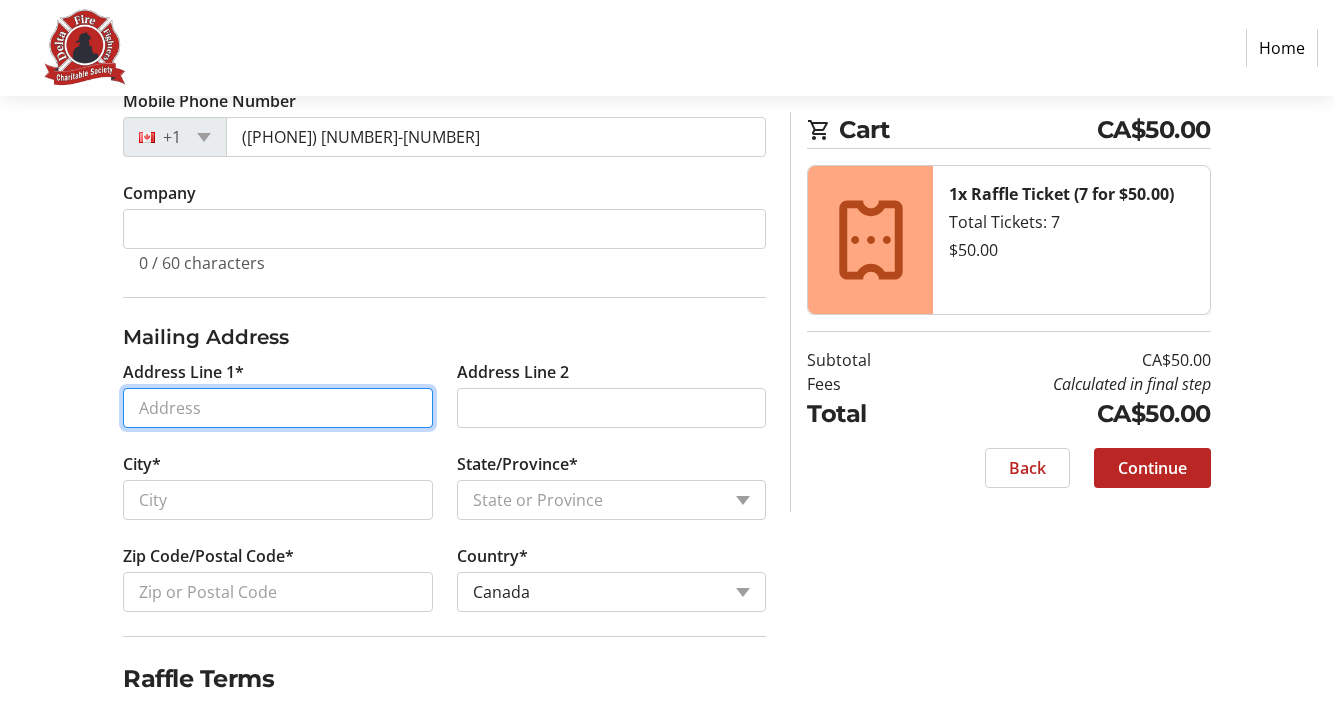 click on "Address Line 1*" at bounding box center [278, 408] 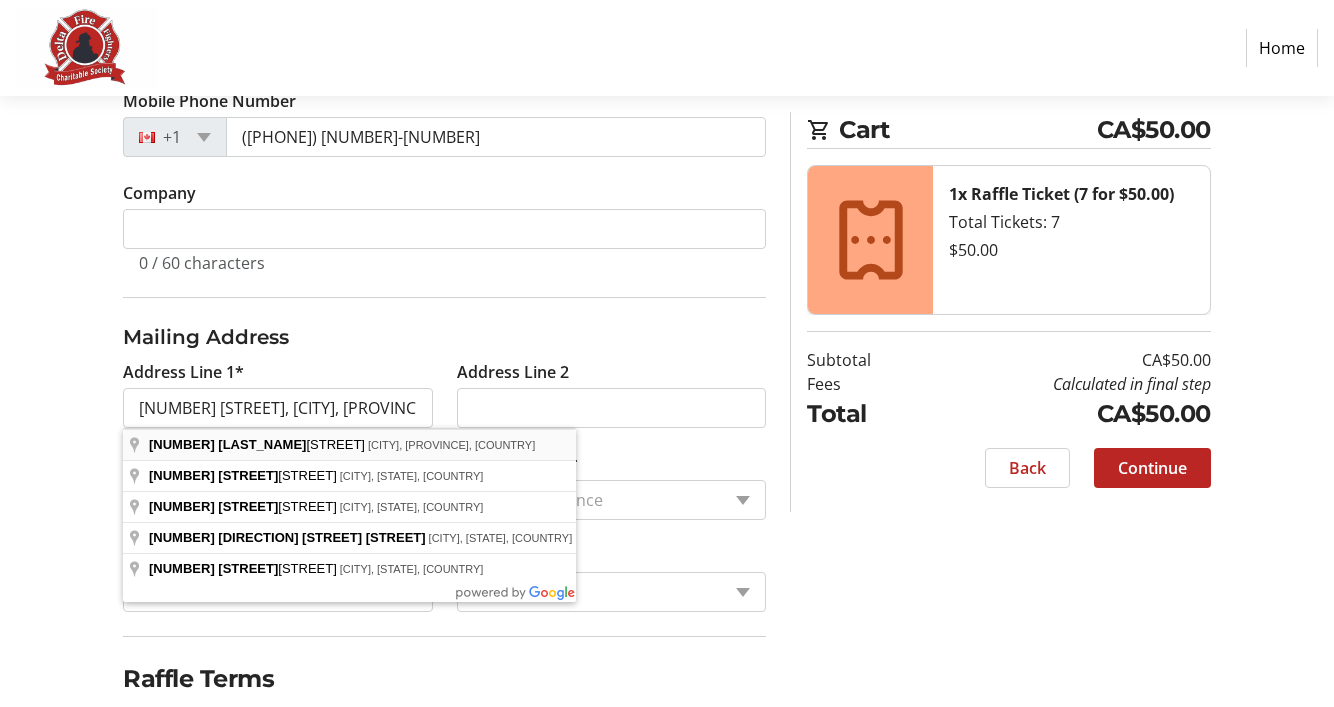 type on "[NUMBER] [STREET]" 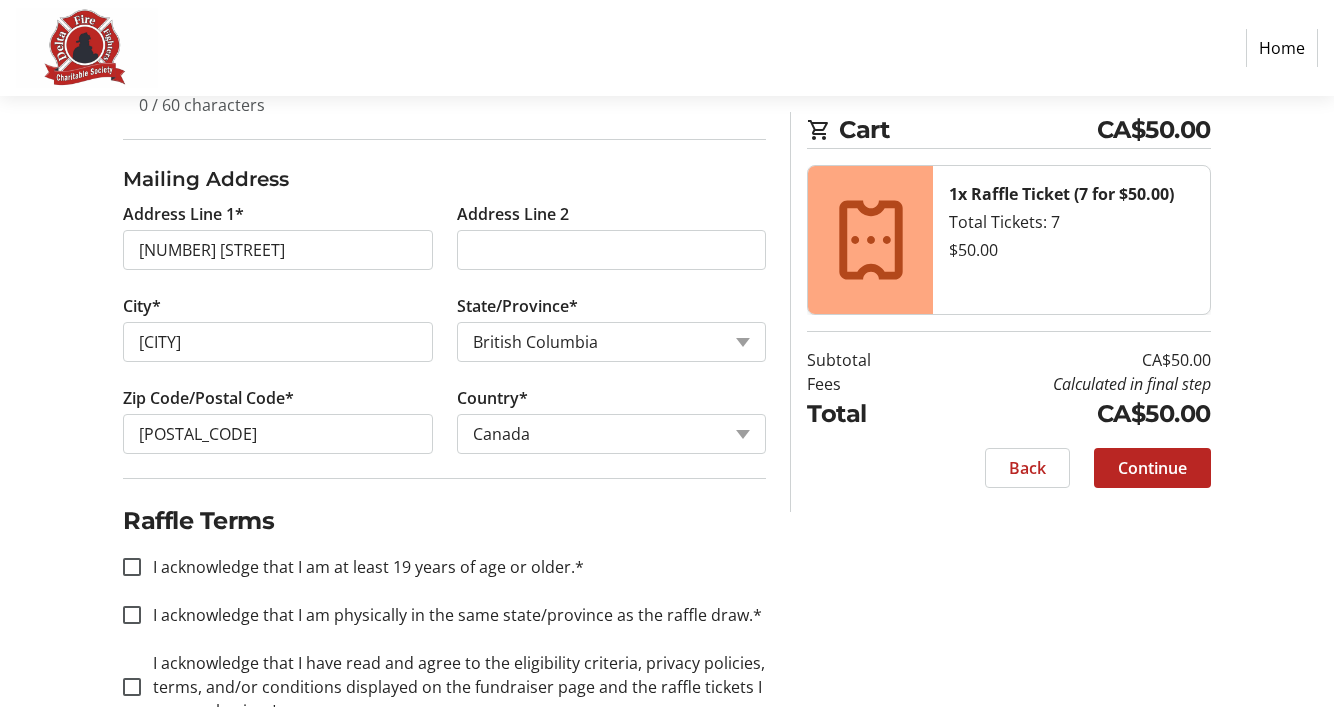 scroll, scrollTop: 820, scrollLeft: 0, axis: vertical 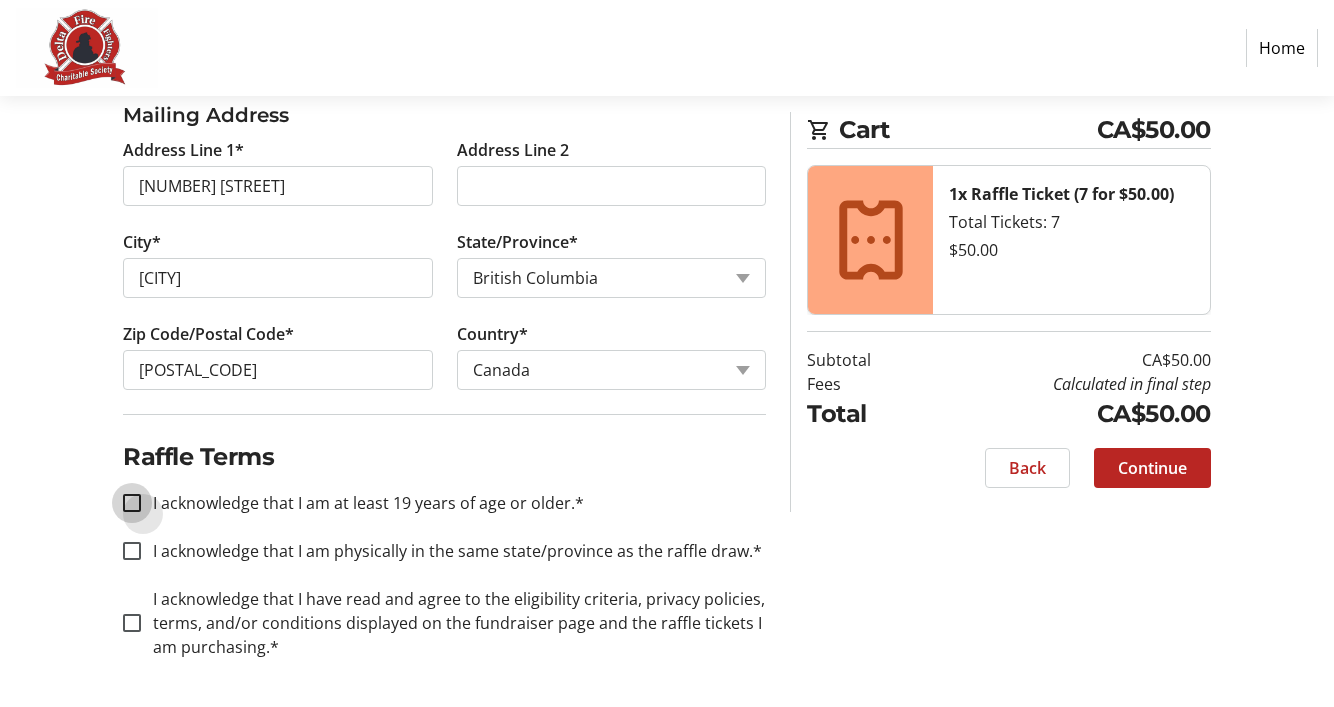 click on "I acknowledge that I am at least 19 years of age or older.*" at bounding box center [132, 503] 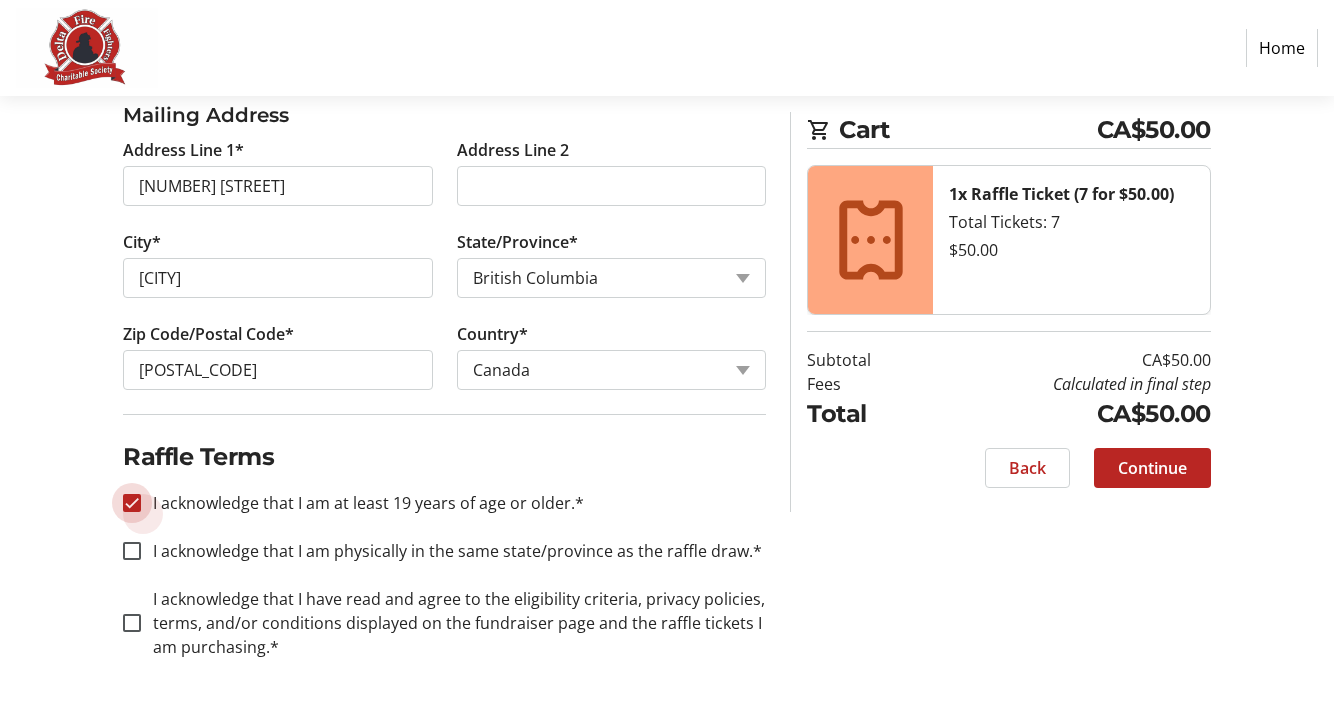 checkbox on "true" 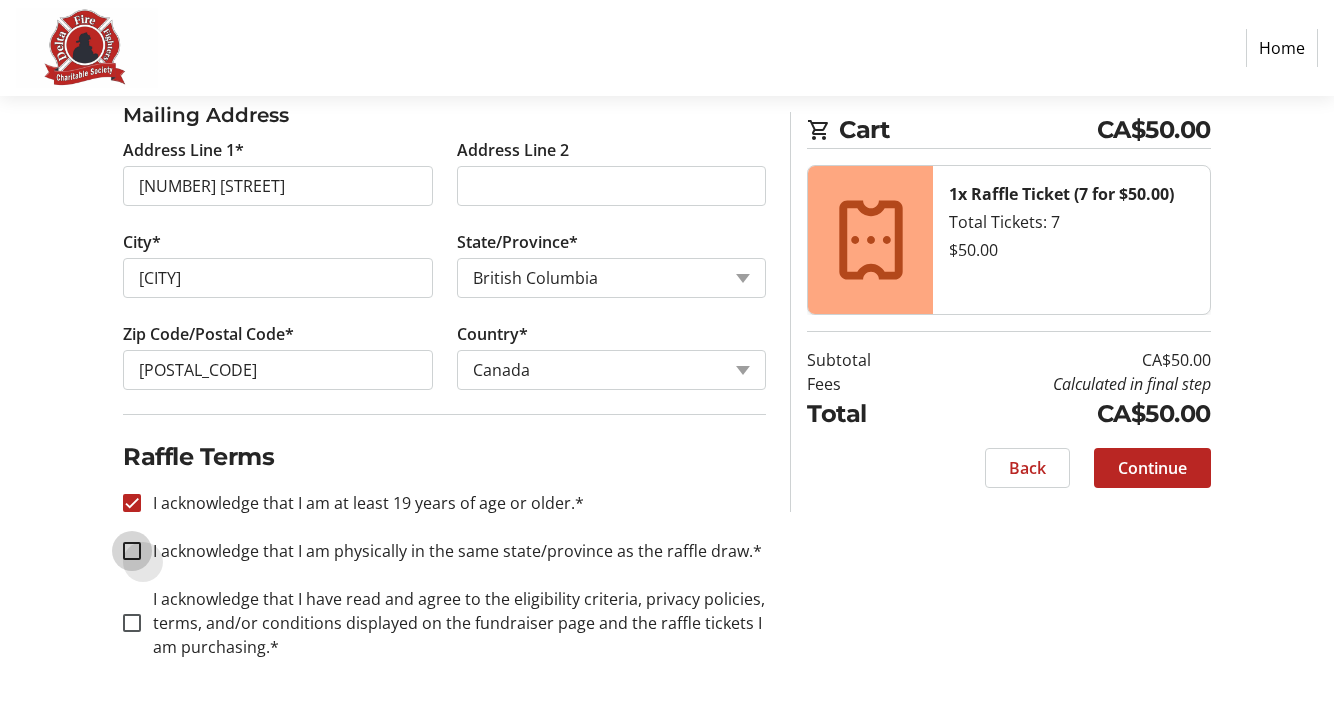 click on "I acknowledge that I am physically in the same state/province as the raffle draw.*" at bounding box center [132, 551] 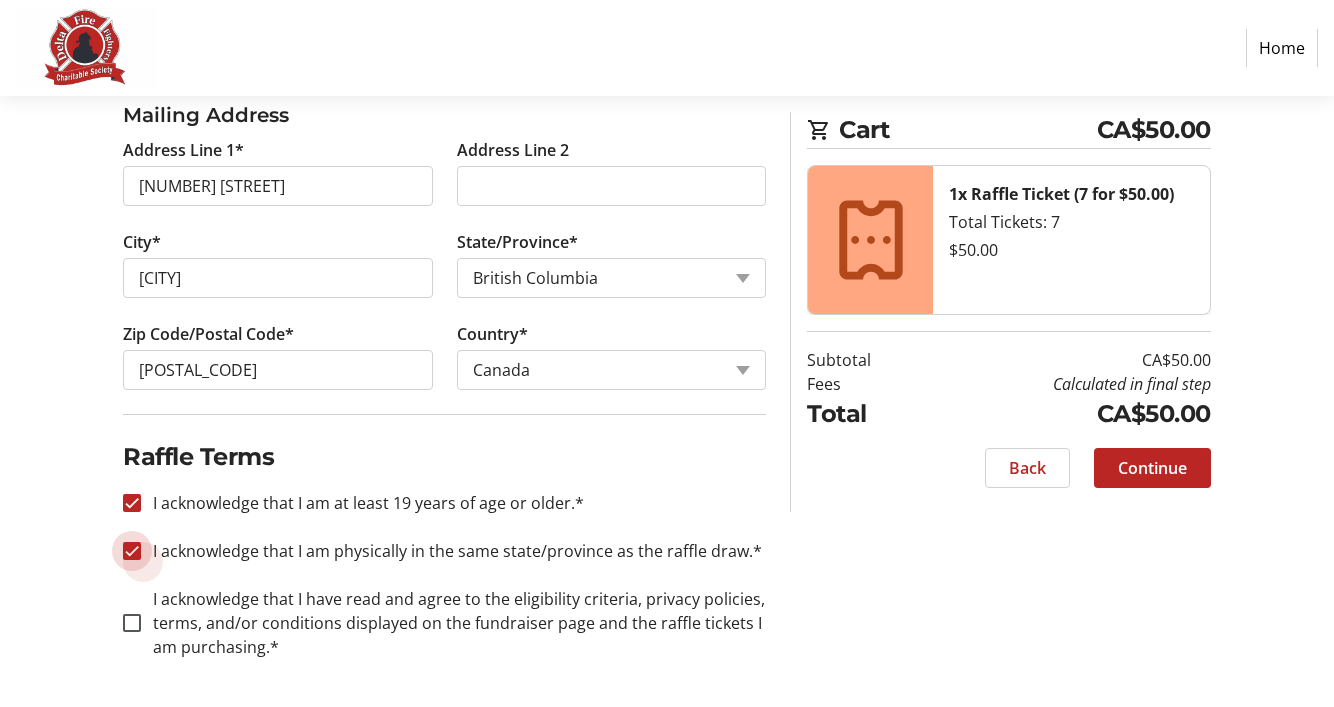 checkbox on "true" 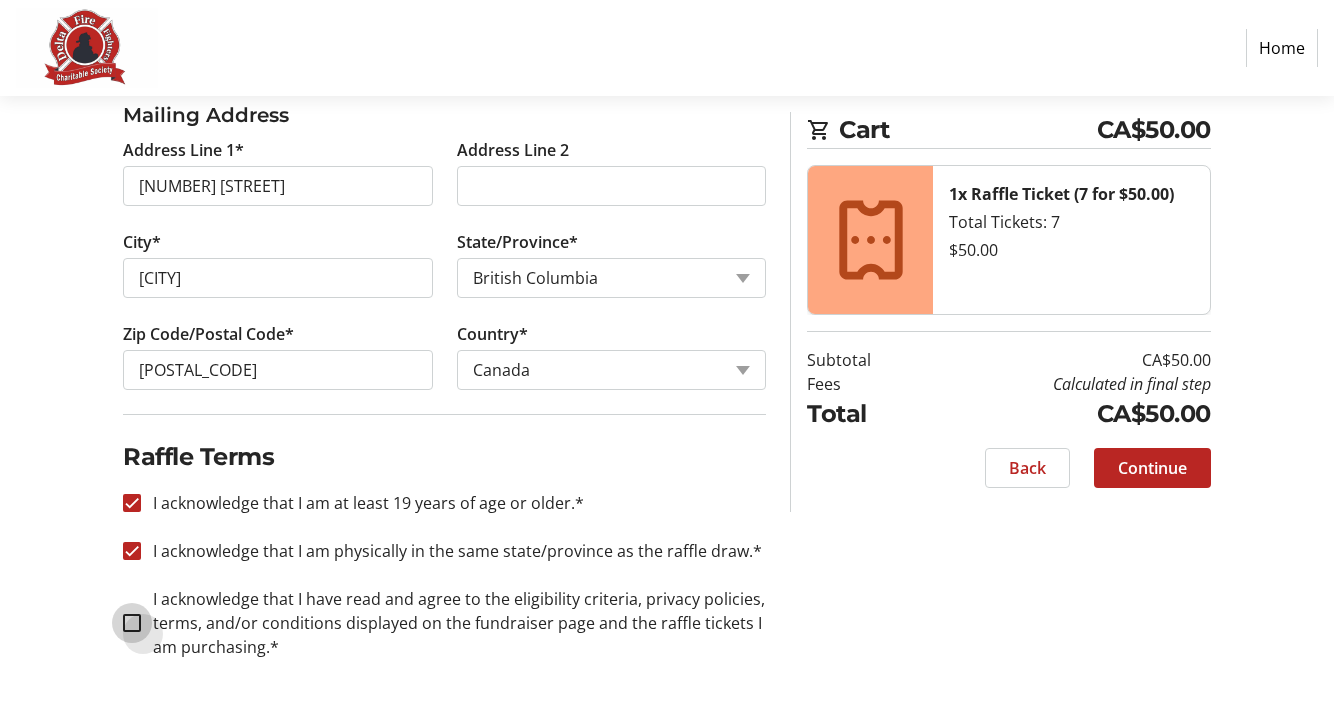 click on "I acknowledge that I have read and agree to the eligibility criteria, privacy policies, terms,
and/or conditions displayed on the fundraiser page and the raffle tickets I am purchasing.*" at bounding box center [132, 623] 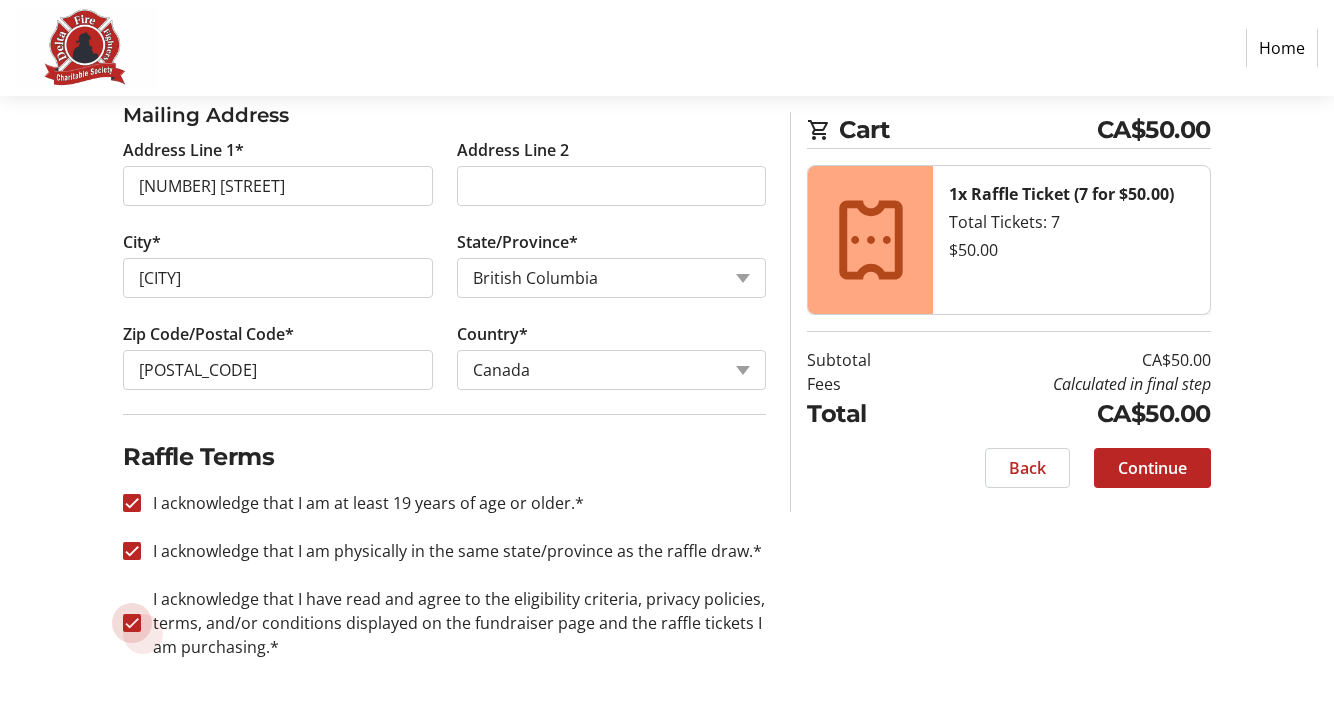 checkbox on "true" 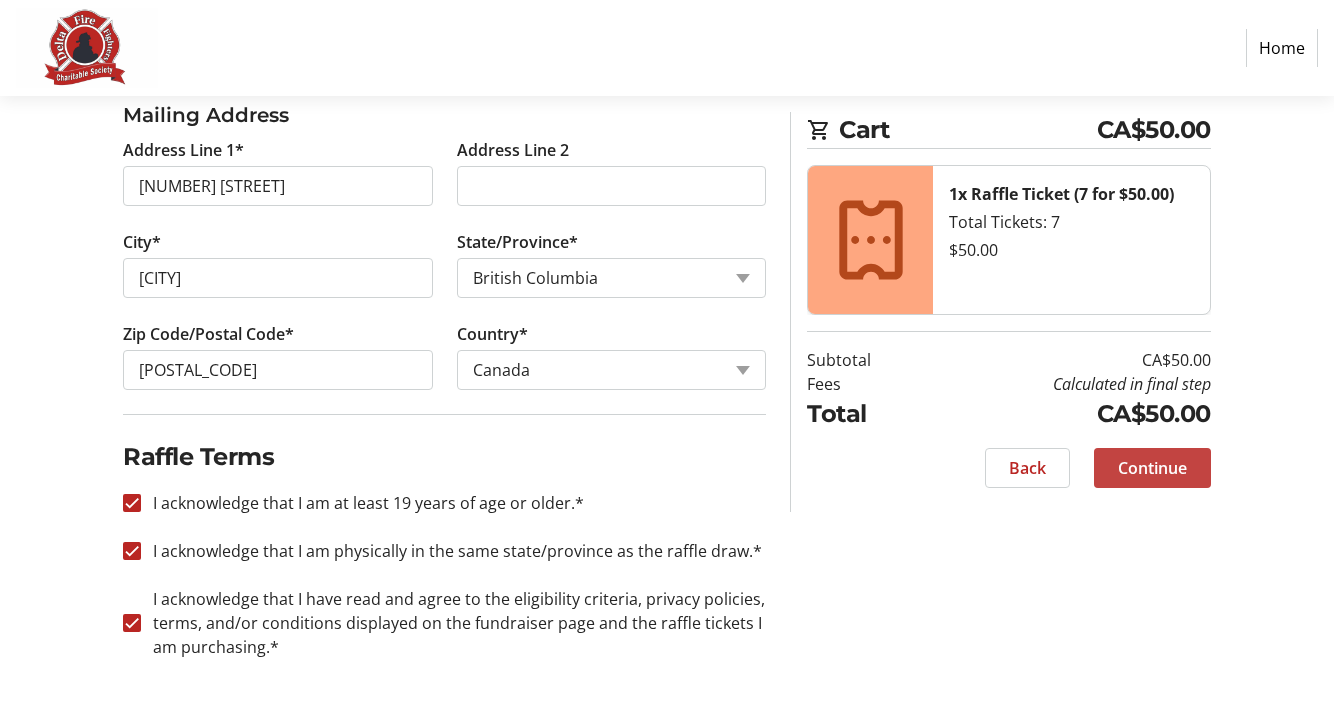 click on "Continue" 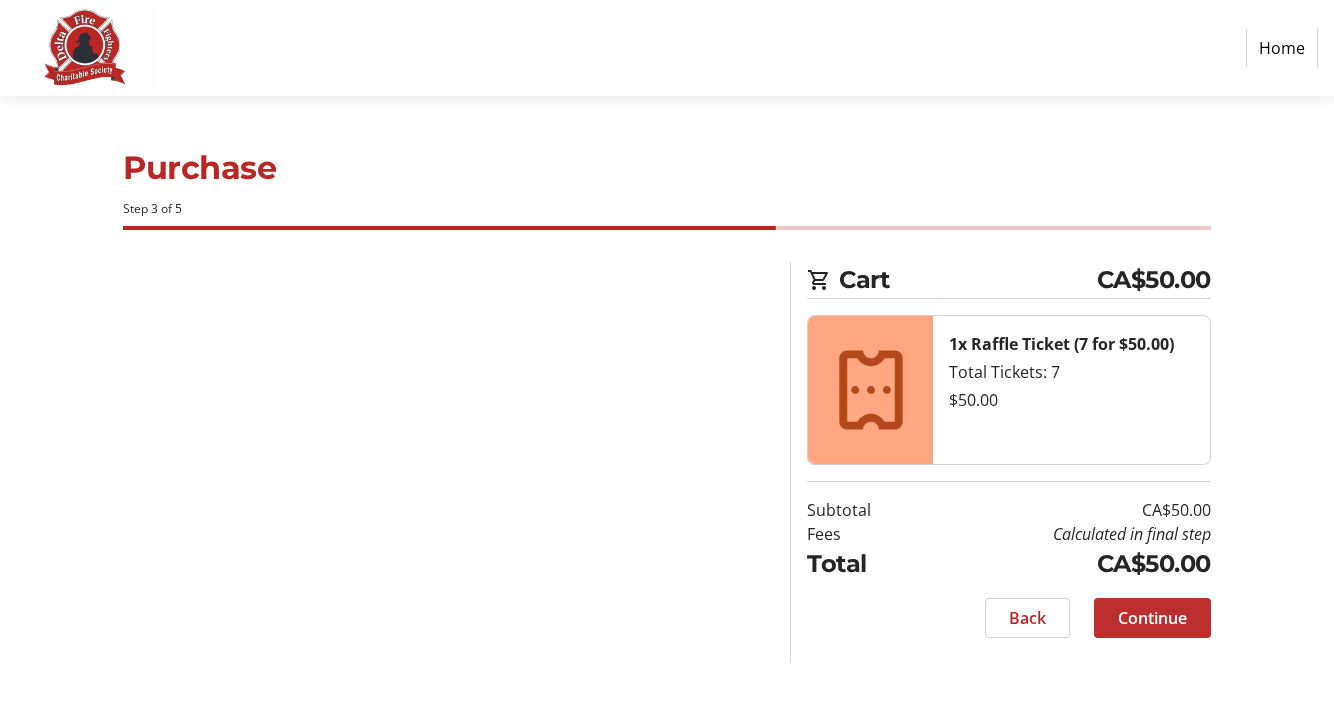 scroll, scrollTop: 0, scrollLeft: 0, axis: both 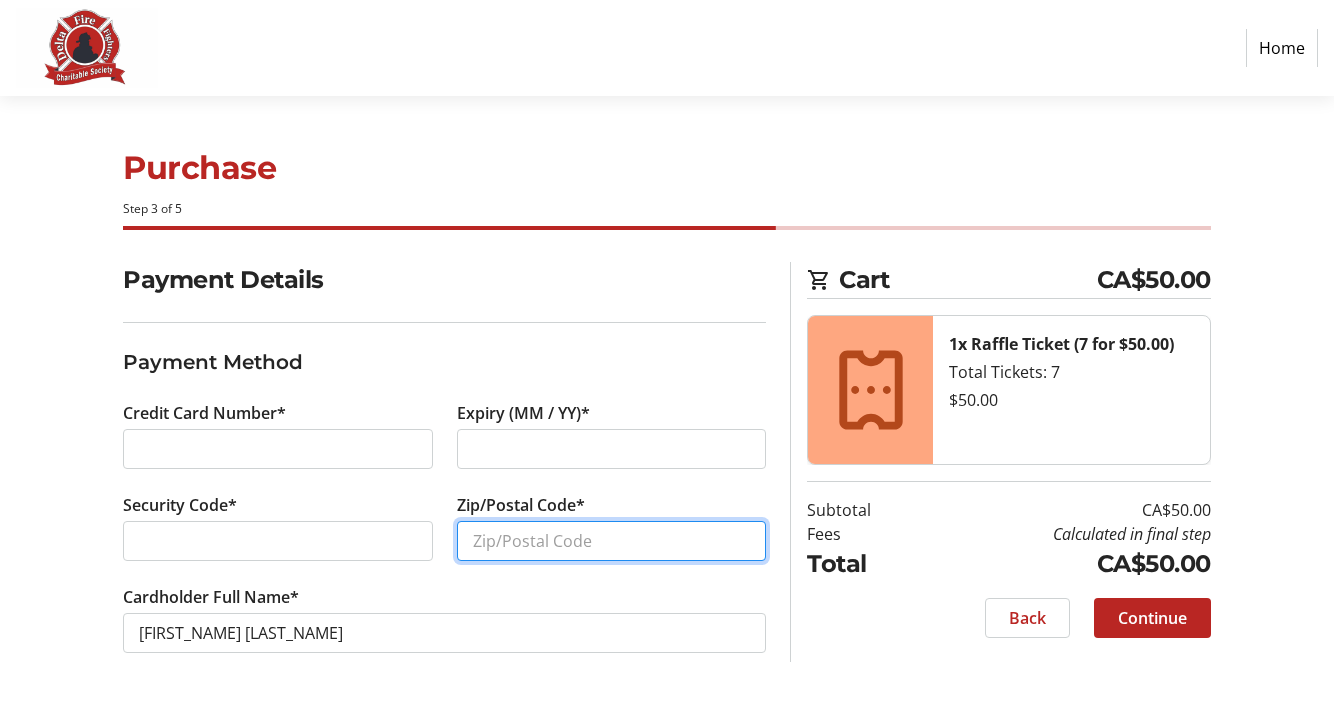 click on "Zip/Postal Code*" at bounding box center (612, 541) 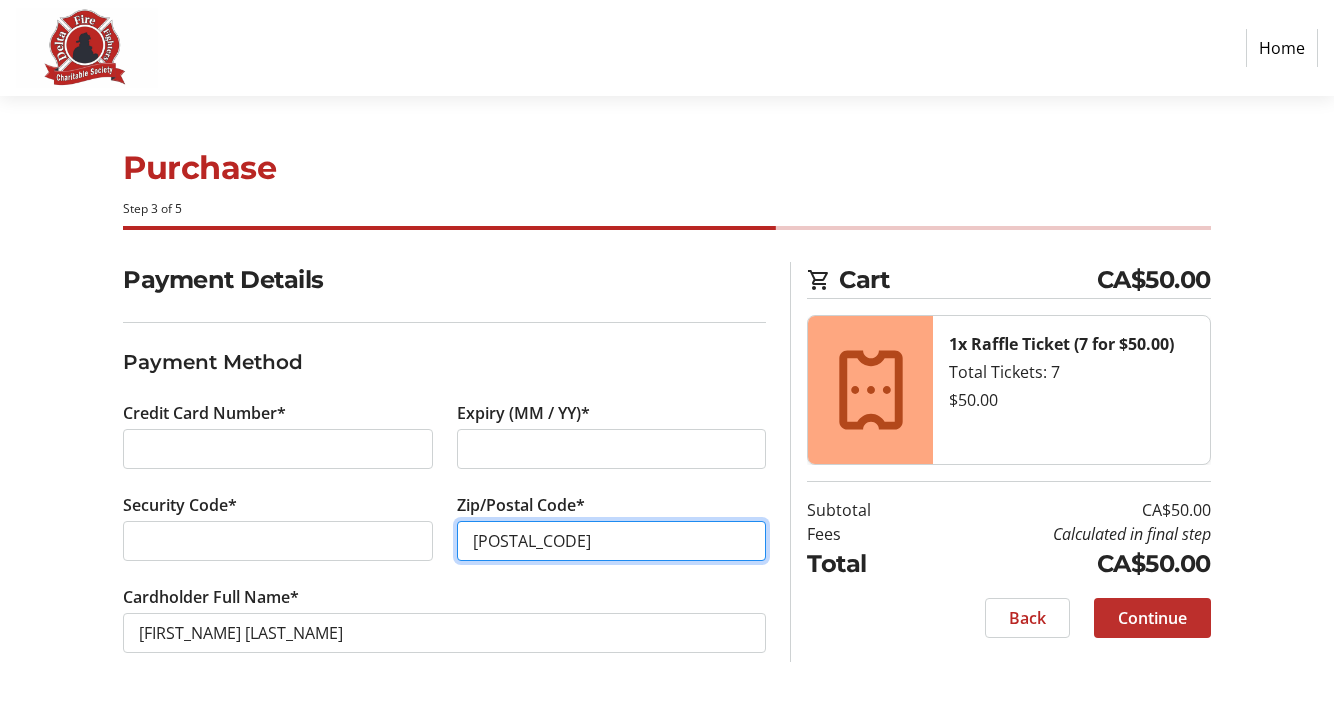 type on "[POSTAL_CODE]" 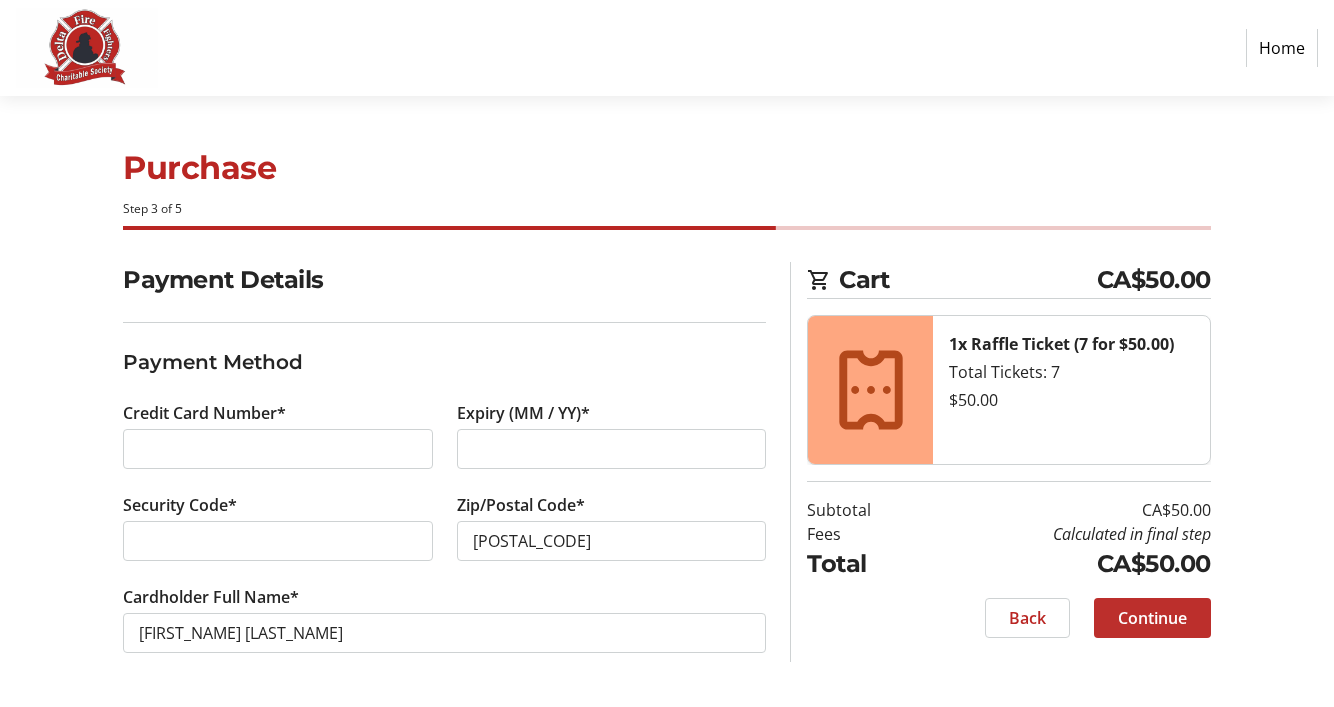 click on "Continue" 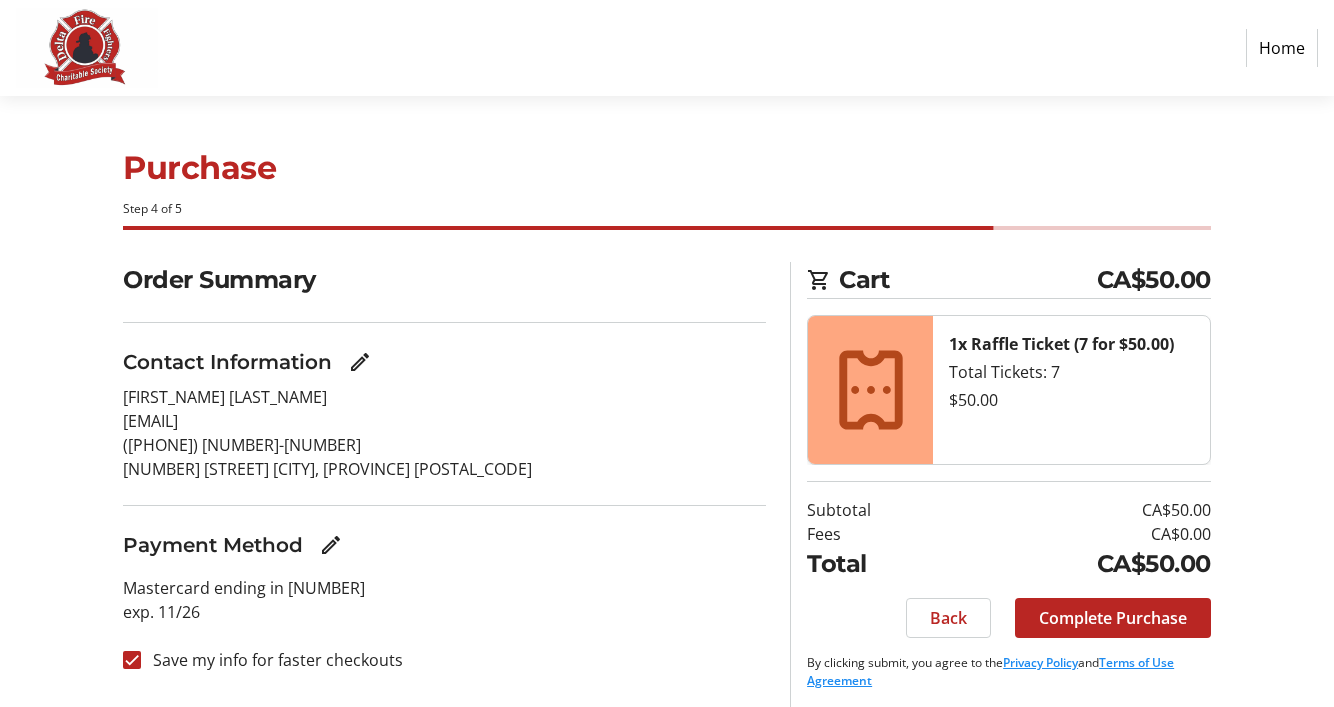 scroll, scrollTop: 7, scrollLeft: 0, axis: vertical 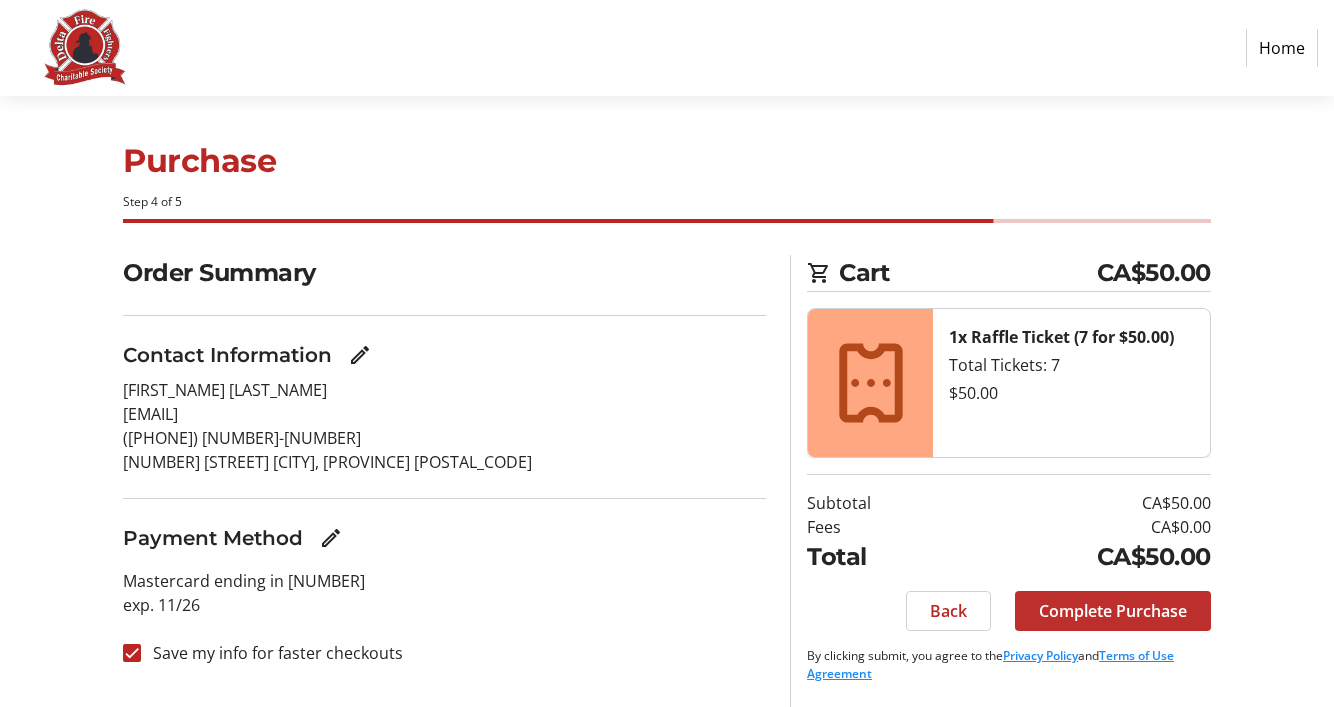 click on "Complete Purchase" 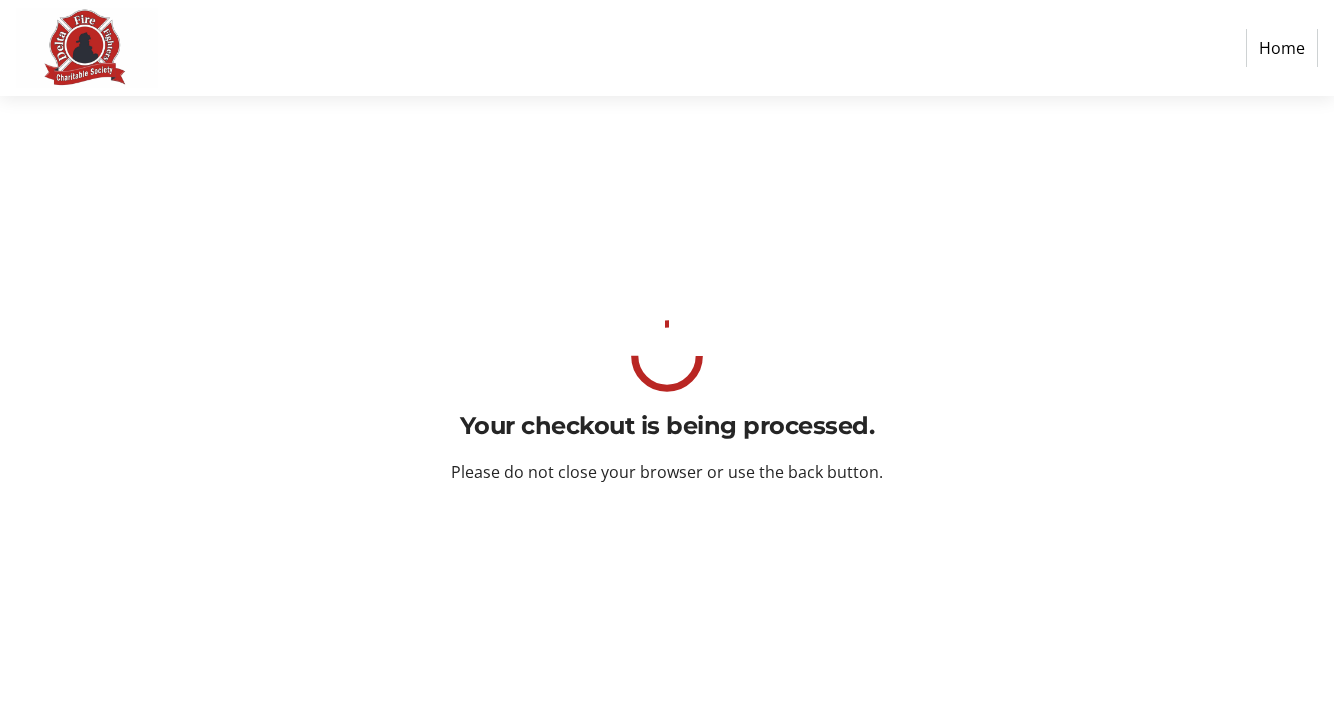 scroll, scrollTop: 0, scrollLeft: 0, axis: both 